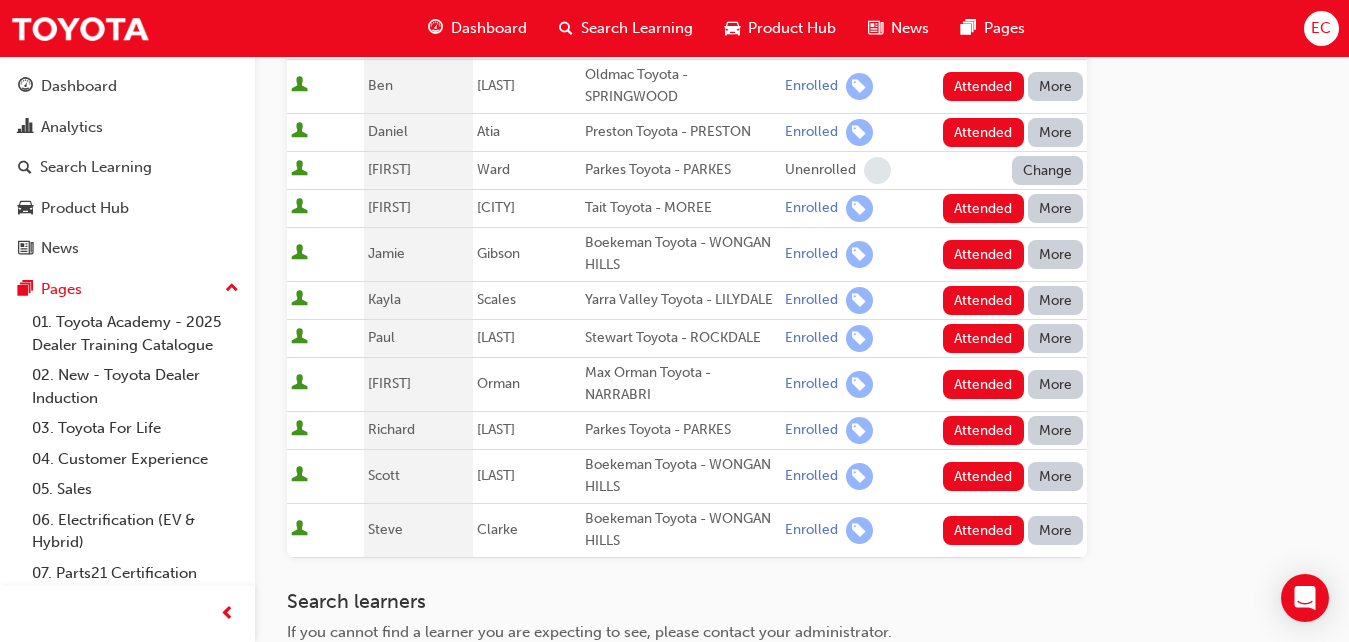 scroll, scrollTop: 338, scrollLeft: 0, axis: vertical 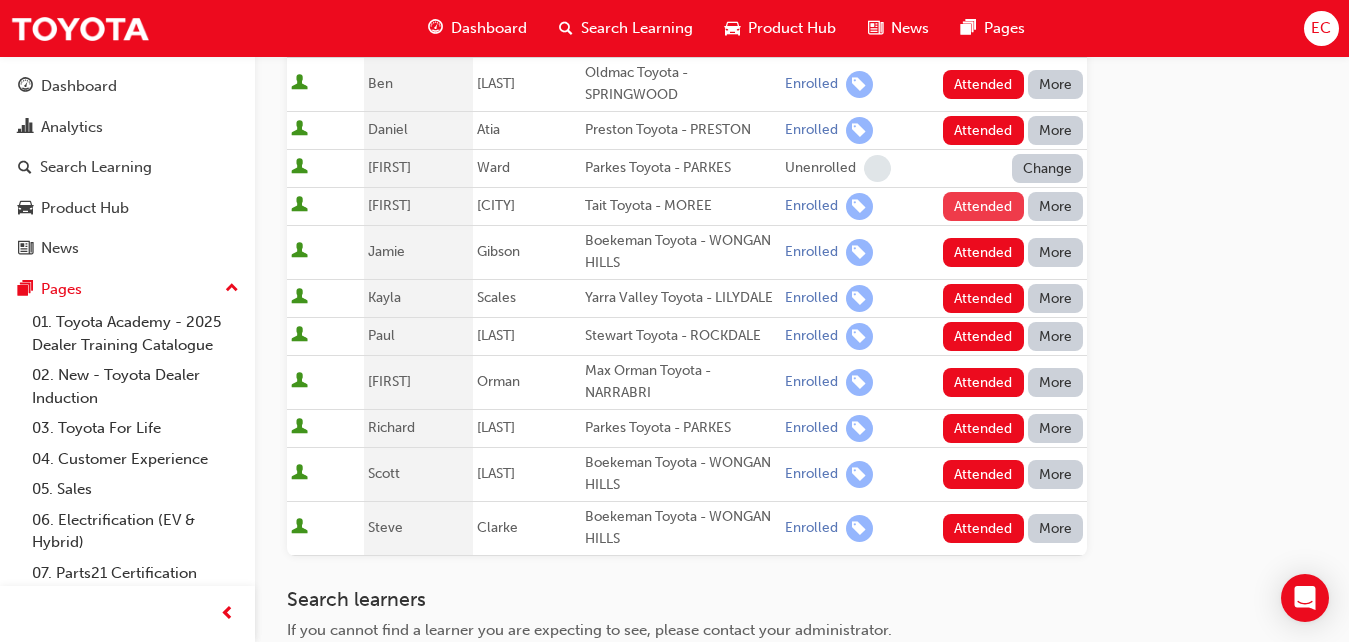 click on "Attended" at bounding box center (983, 206) 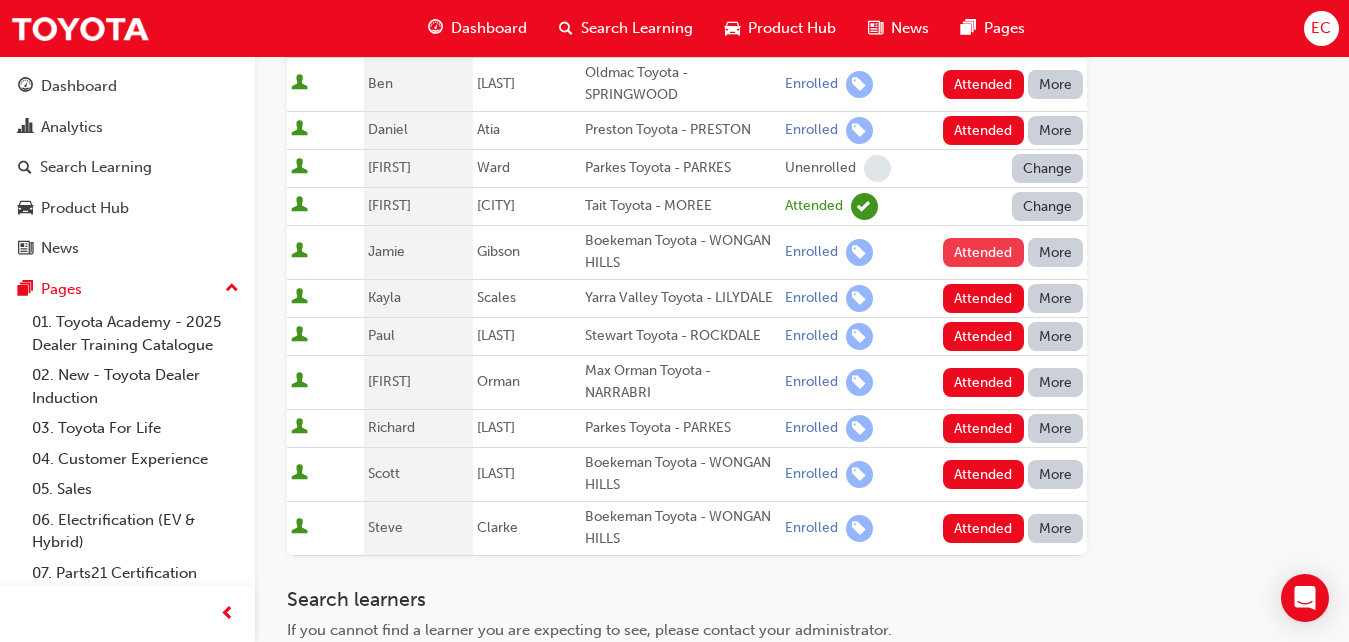 click on "Attended" at bounding box center (983, 252) 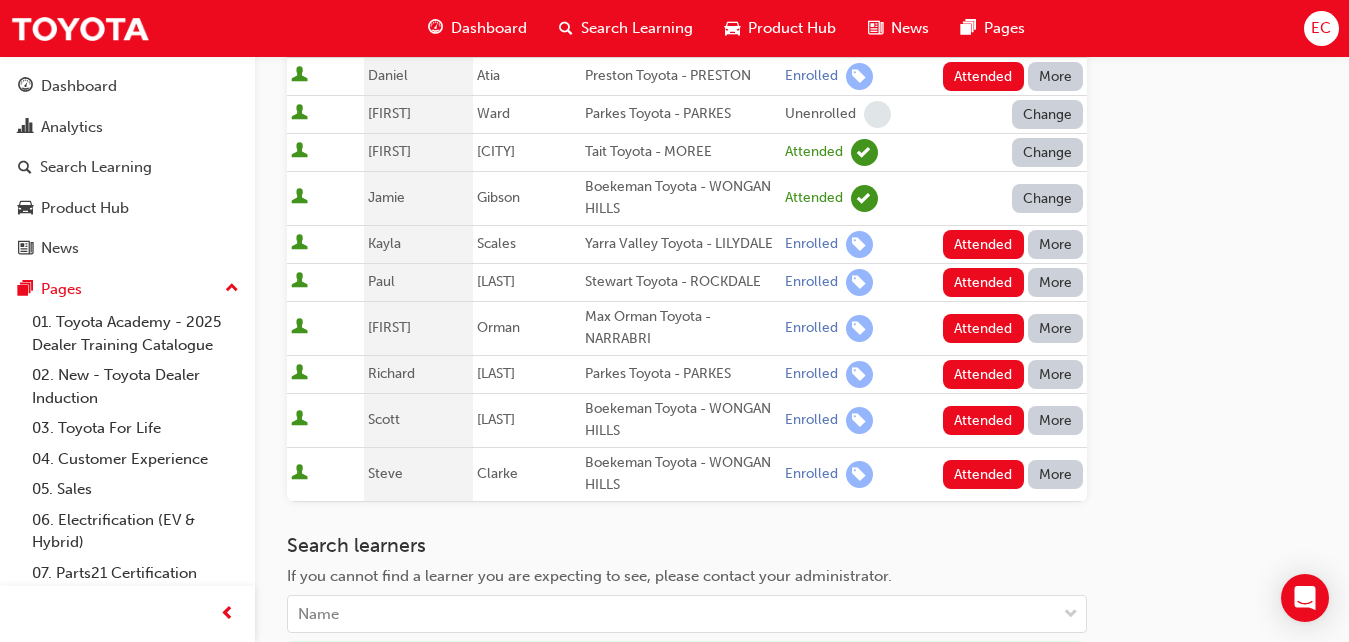 scroll, scrollTop: 398, scrollLeft: 0, axis: vertical 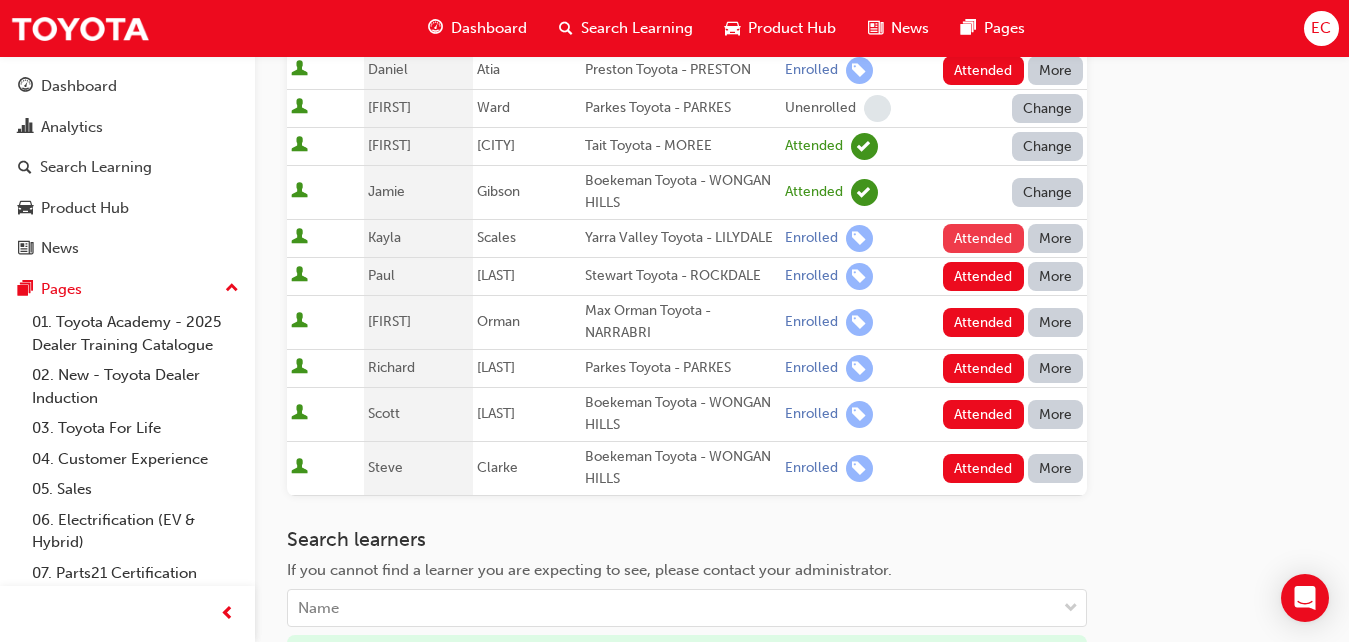 click on "Attended" at bounding box center [983, 238] 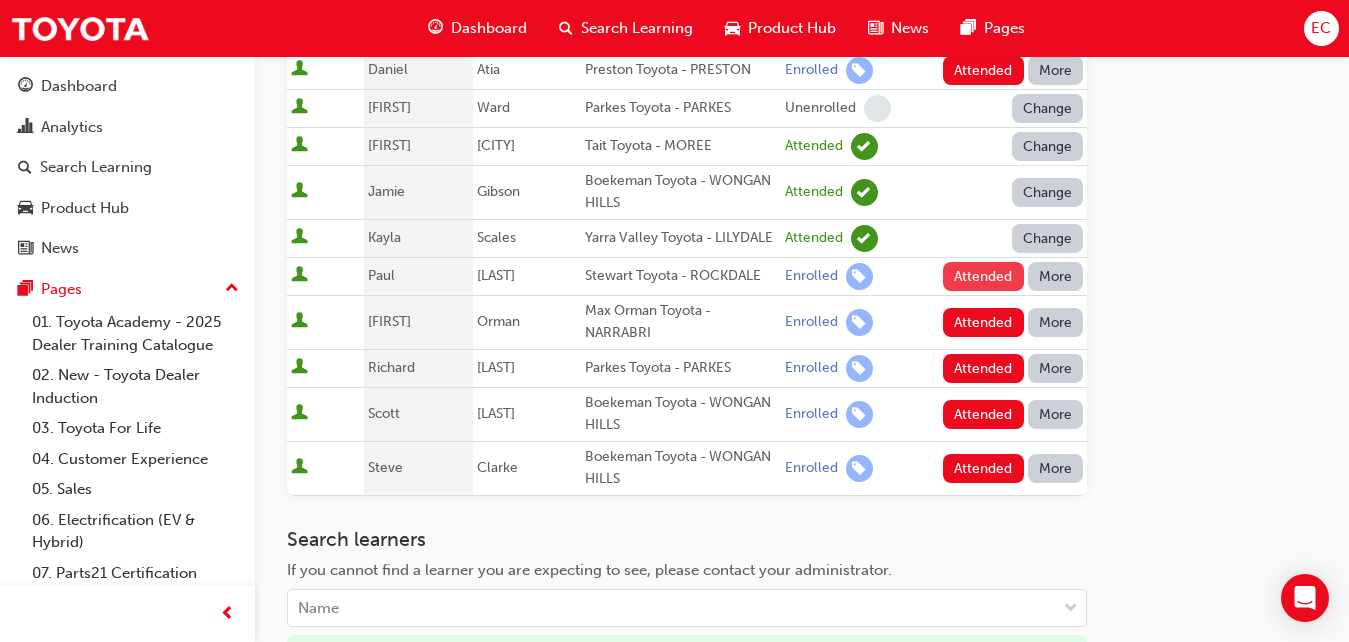 click on "Attended" at bounding box center [983, 276] 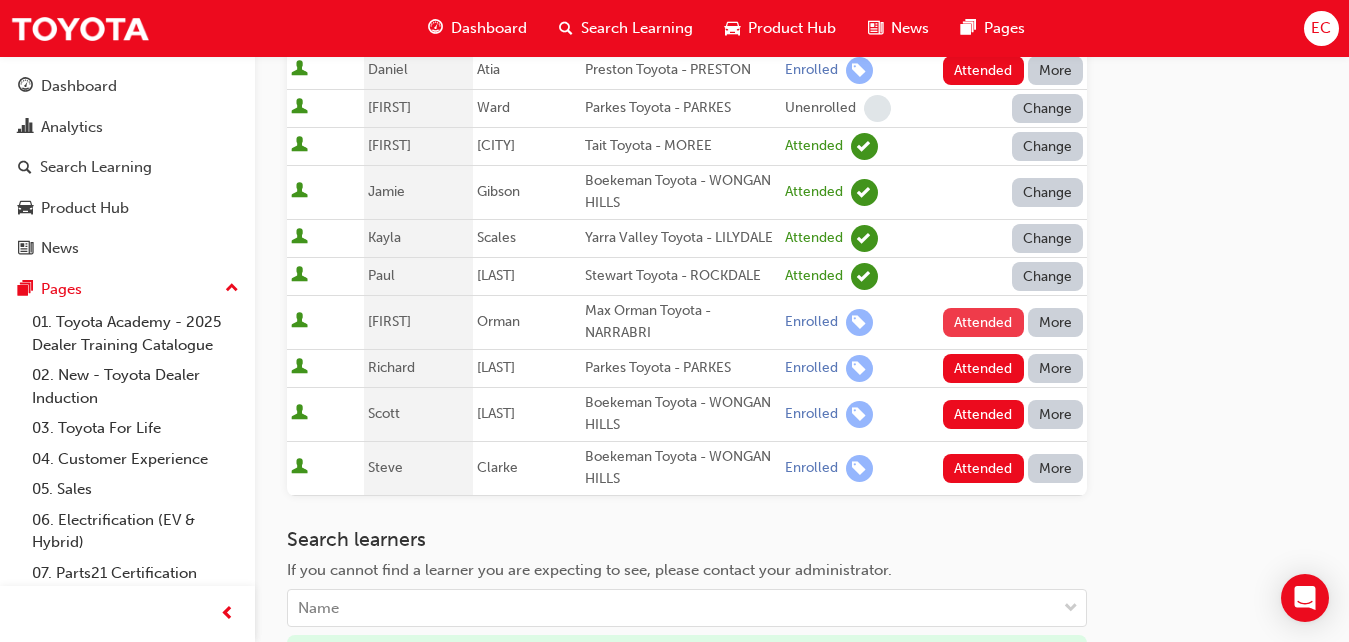 click on "Attended" at bounding box center (983, 322) 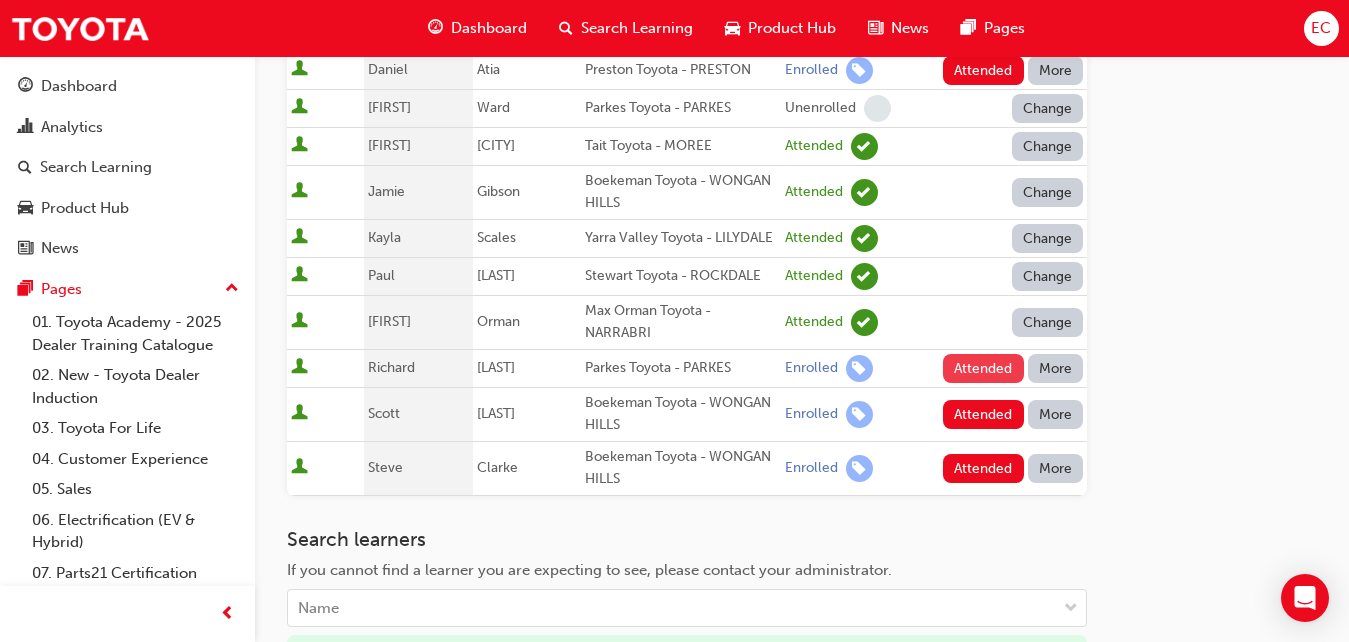 click on "Attended" at bounding box center [983, 368] 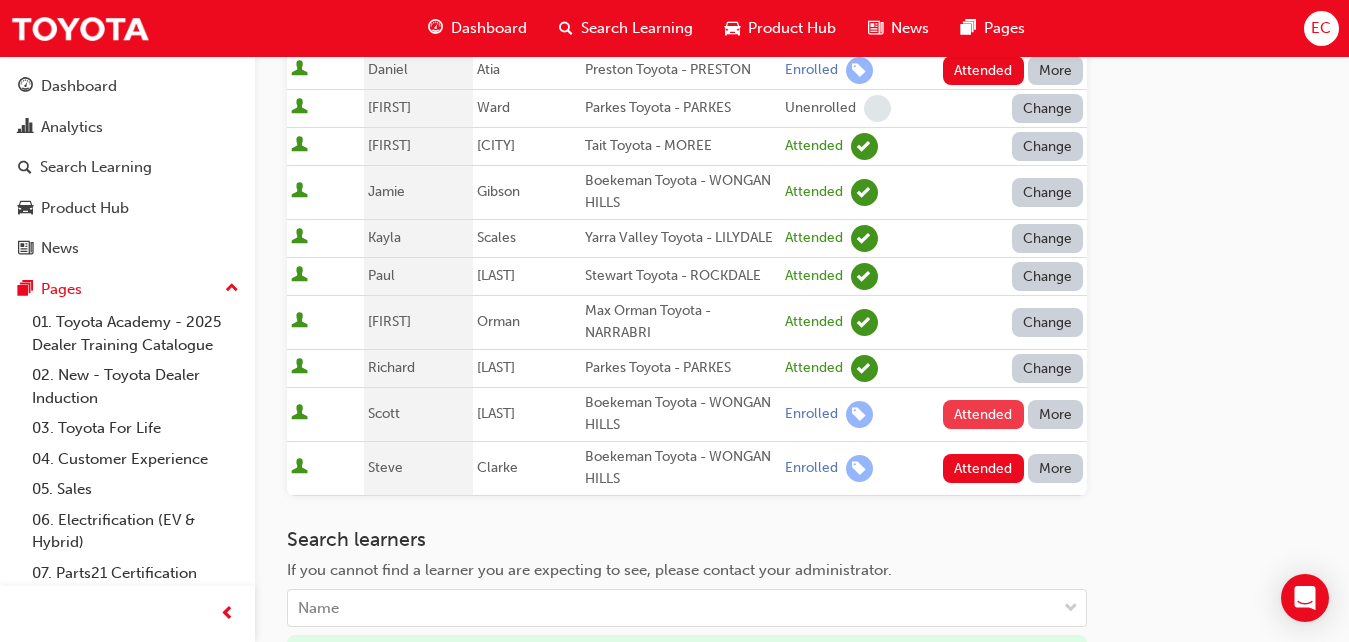 click on "Attended" at bounding box center (983, 414) 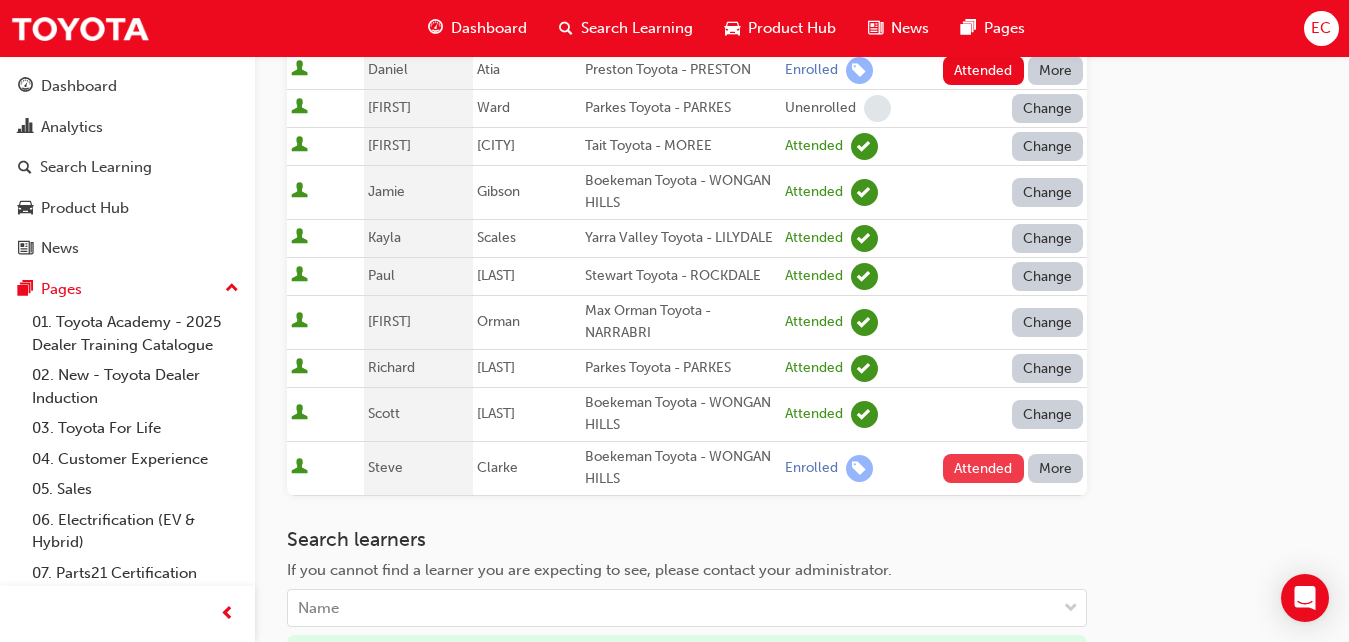 click on "Attended" at bounding box center [983, 468] 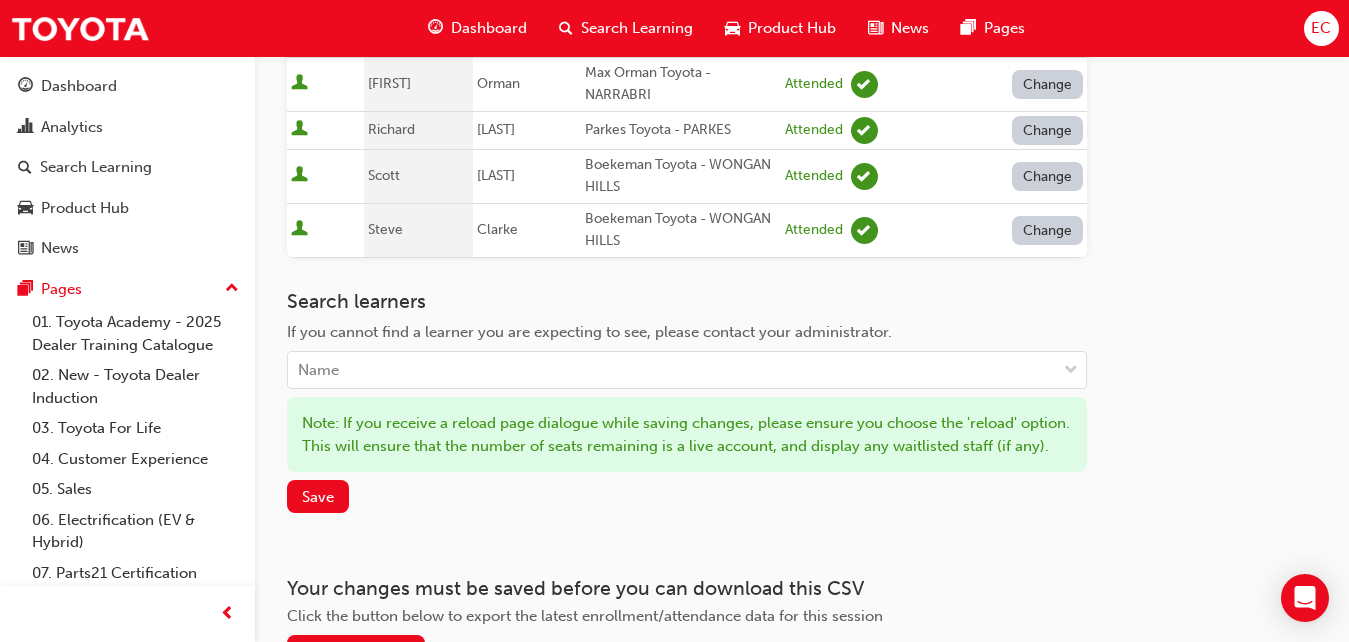 scroll, scrollTop: 644, scrollLeft: 0, axis: vertical 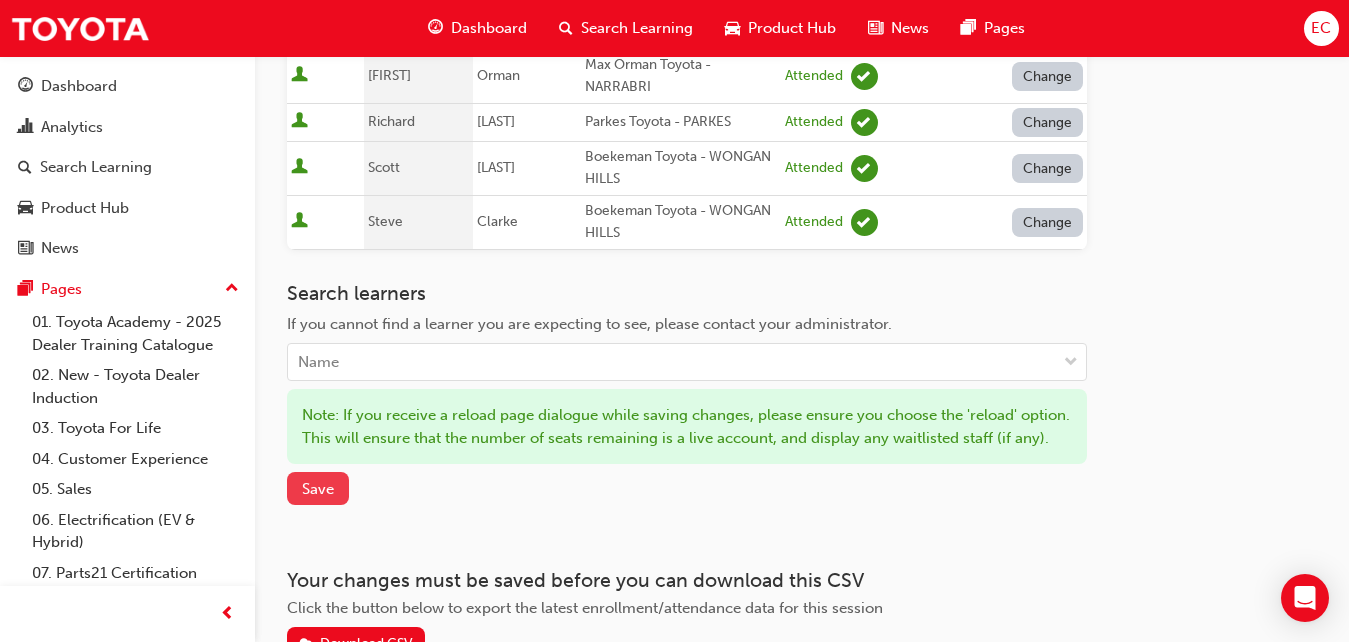 click on "Save" at bounding box center [318, 489] 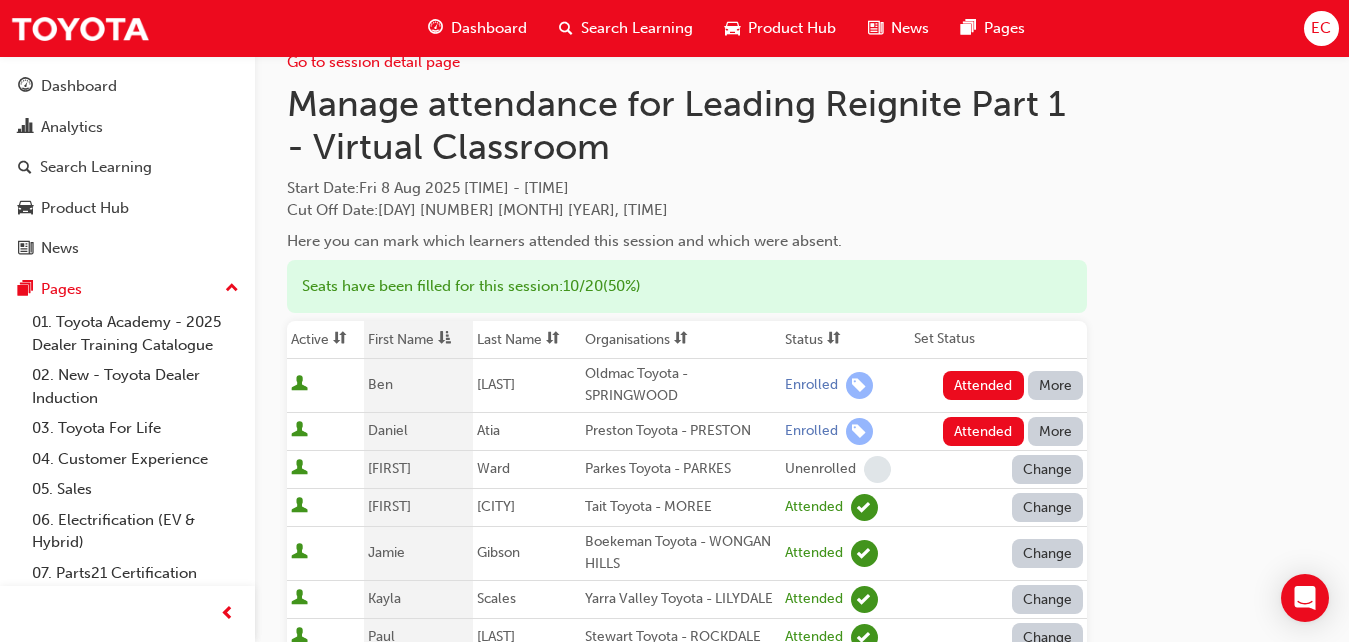 scroll, scrollTop: 0, scrollLeft: 0, axis: both 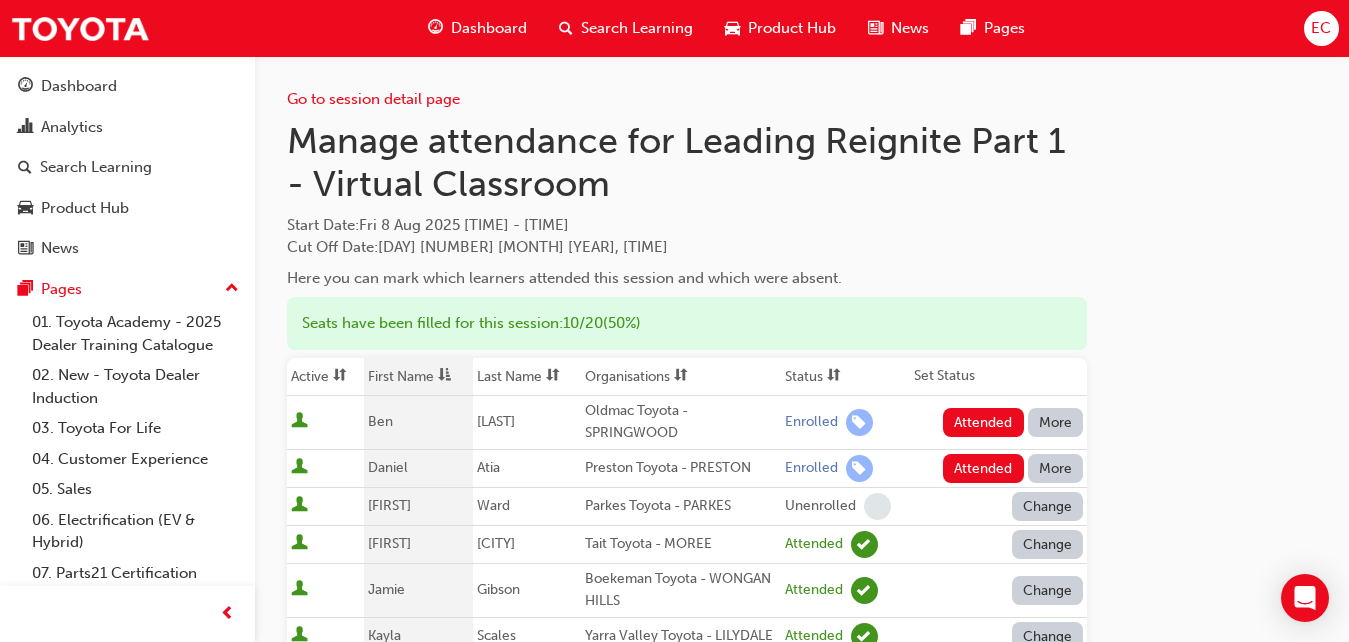 click on "More" at bounding box center [1056, 422] 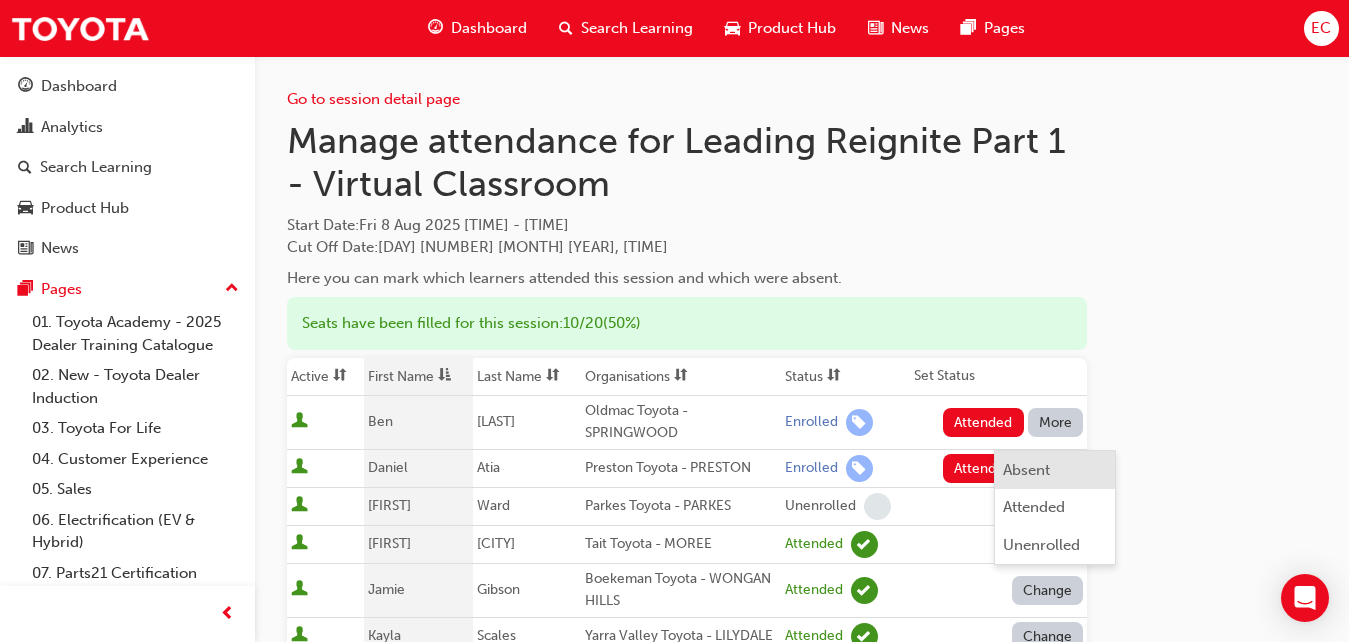 click on "Absent" at bounding box center [1026, 470] 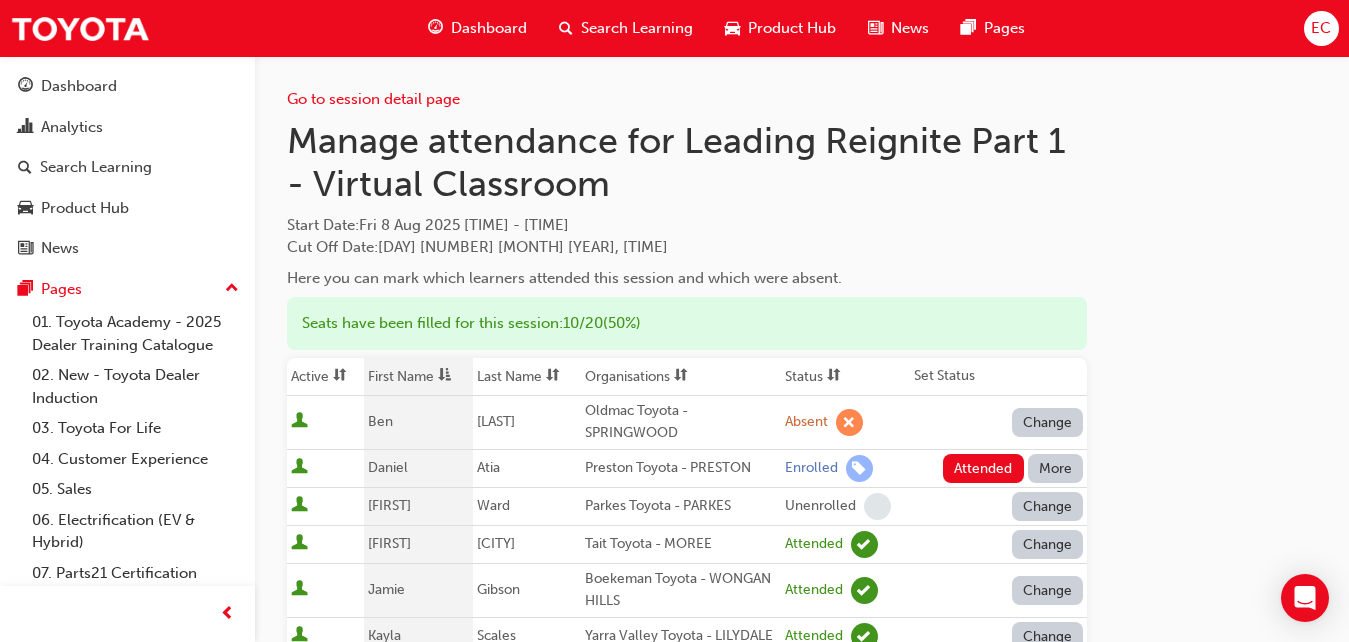 click on "More" at bounding box center (1056, 468) 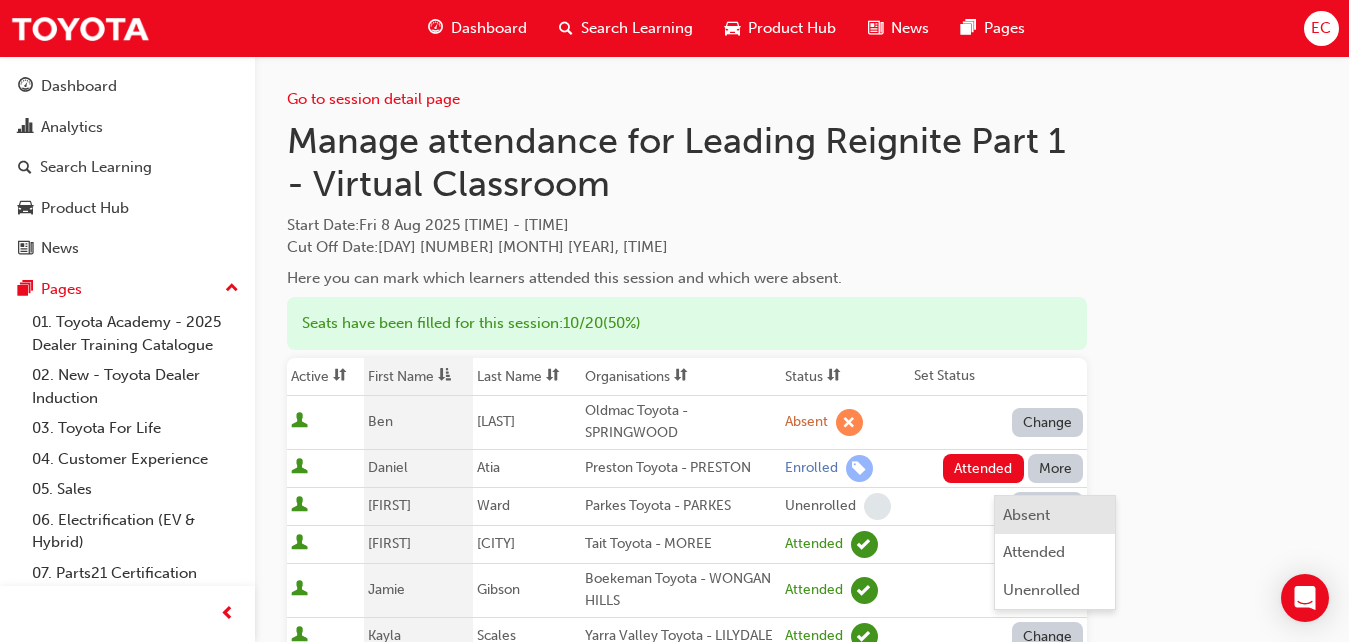 click on "Absent" at bounding box center [1026, 515] 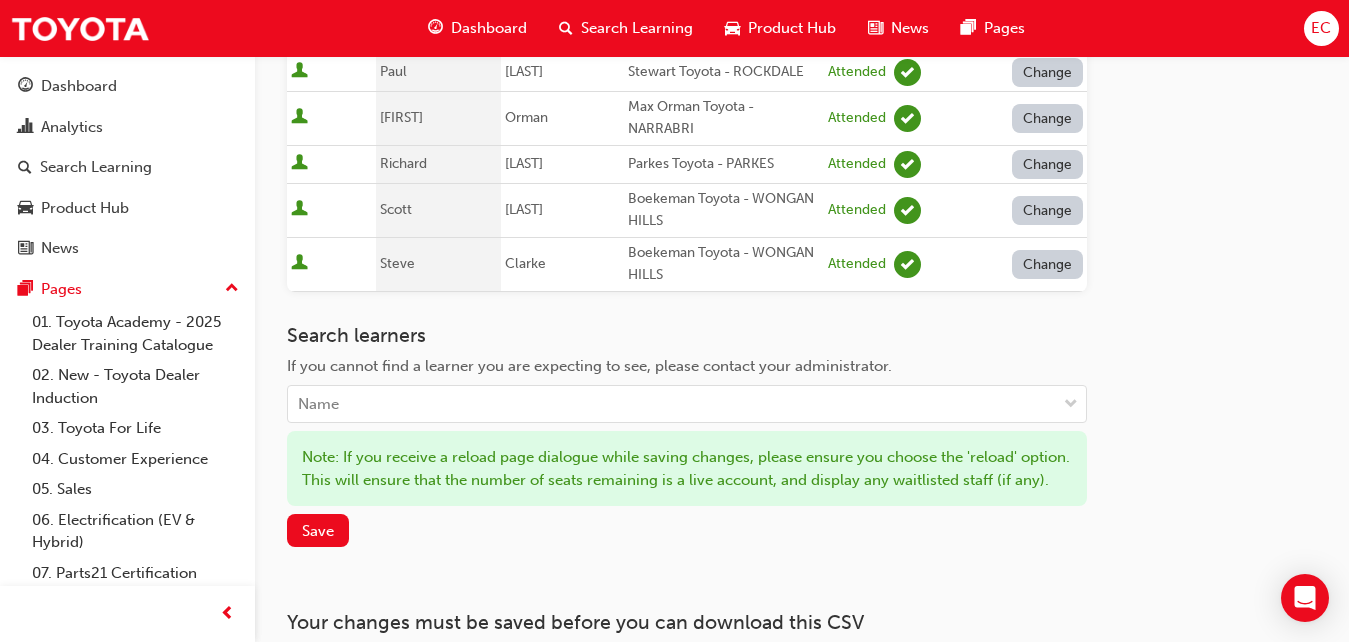 scroll, scrollTop: 603, scrollLeft: 0, axis: vertical 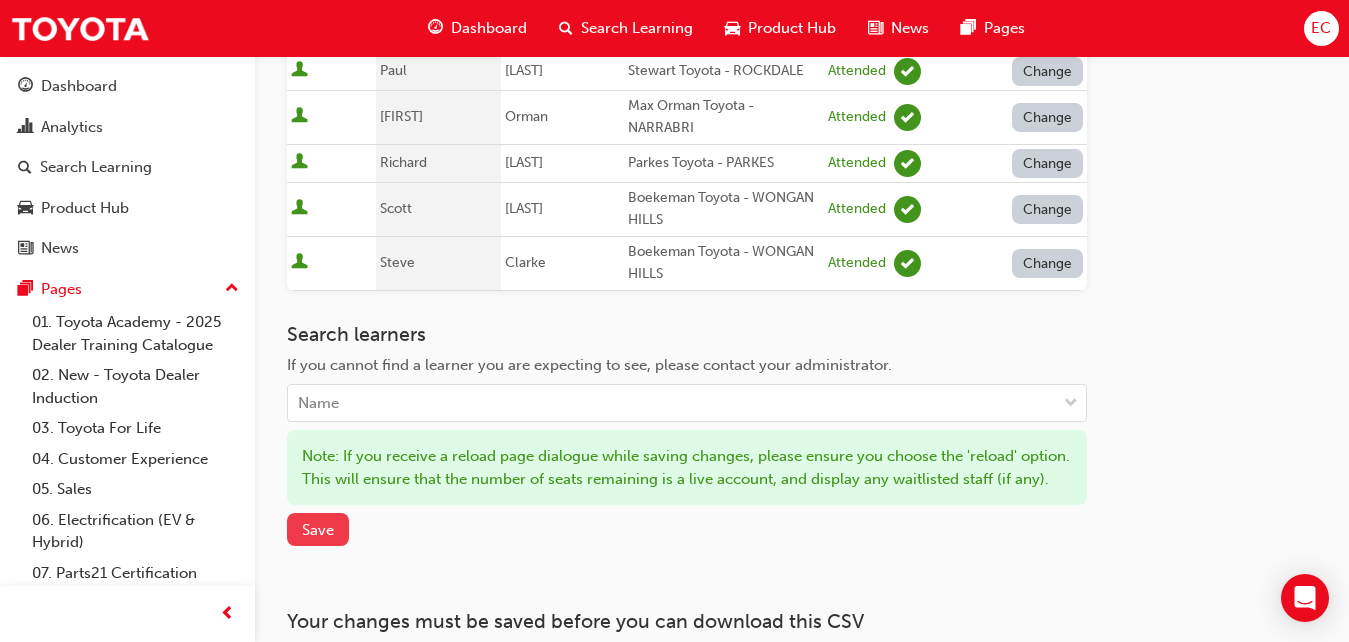 click on "Save" at bounding box center (318, 530) 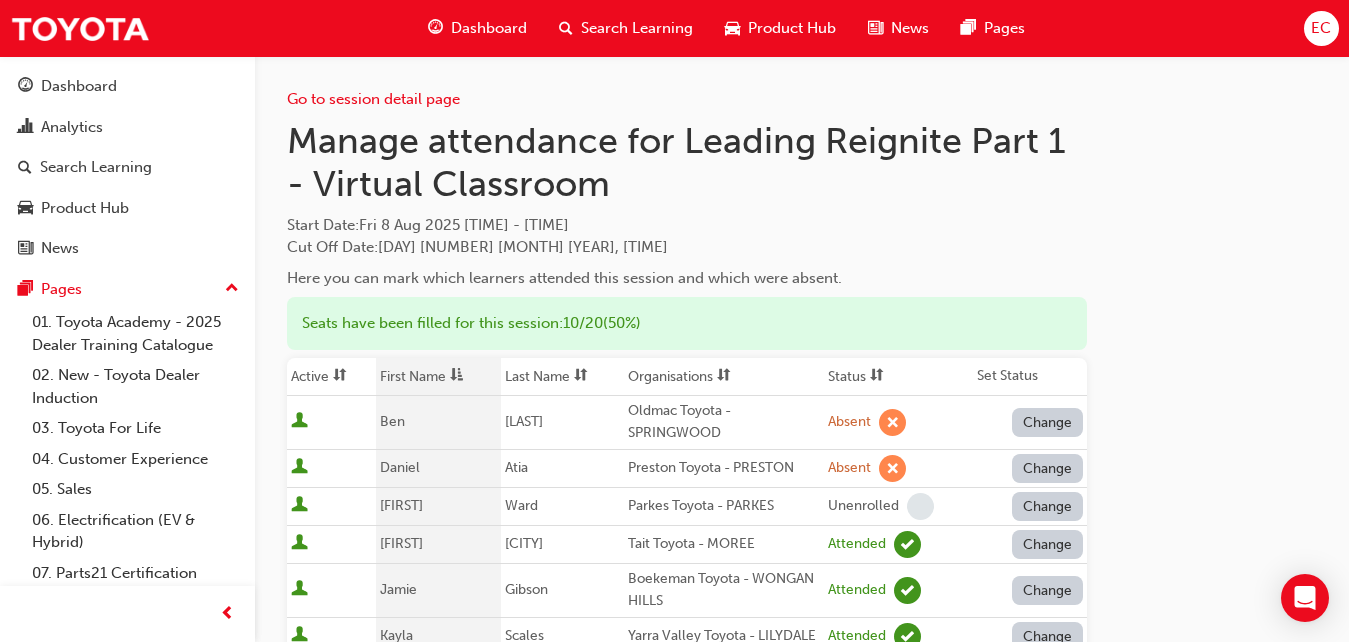 scroll, scrollTop: 87, scrollLeft: 0, axis: vertical 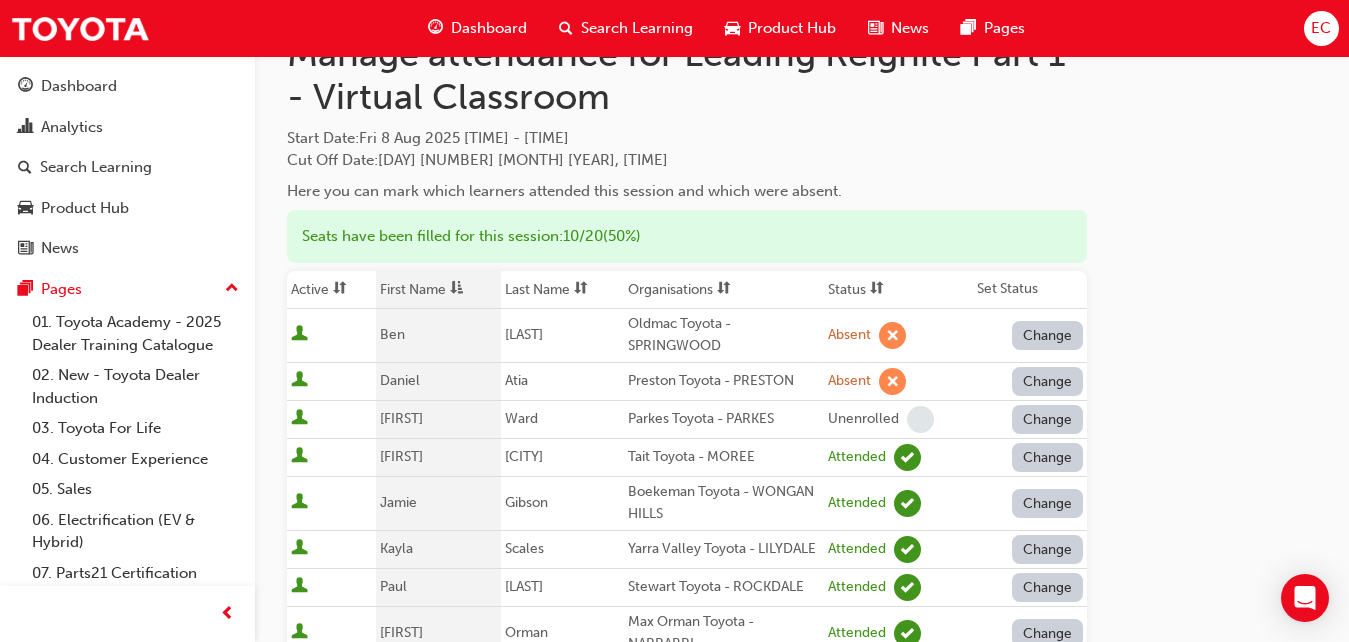 click on "Change" at bounding box center (1048, 335) 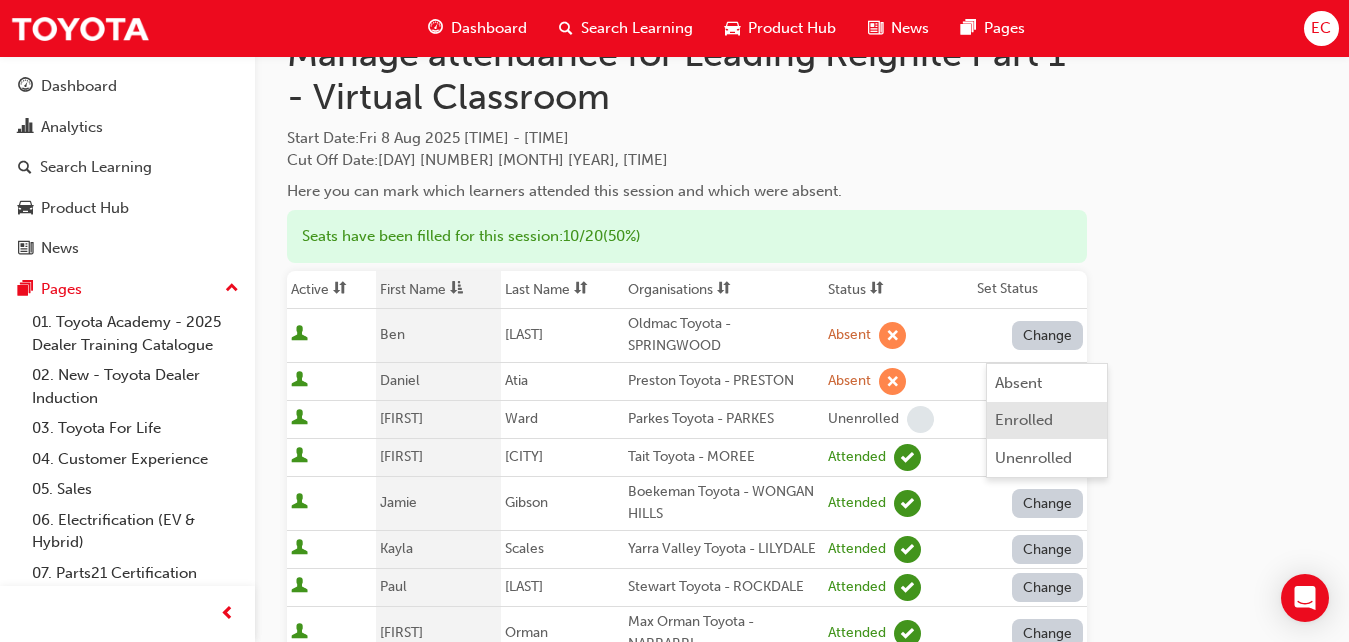 click on "Enrolled" at bounding box center (1024, 420) 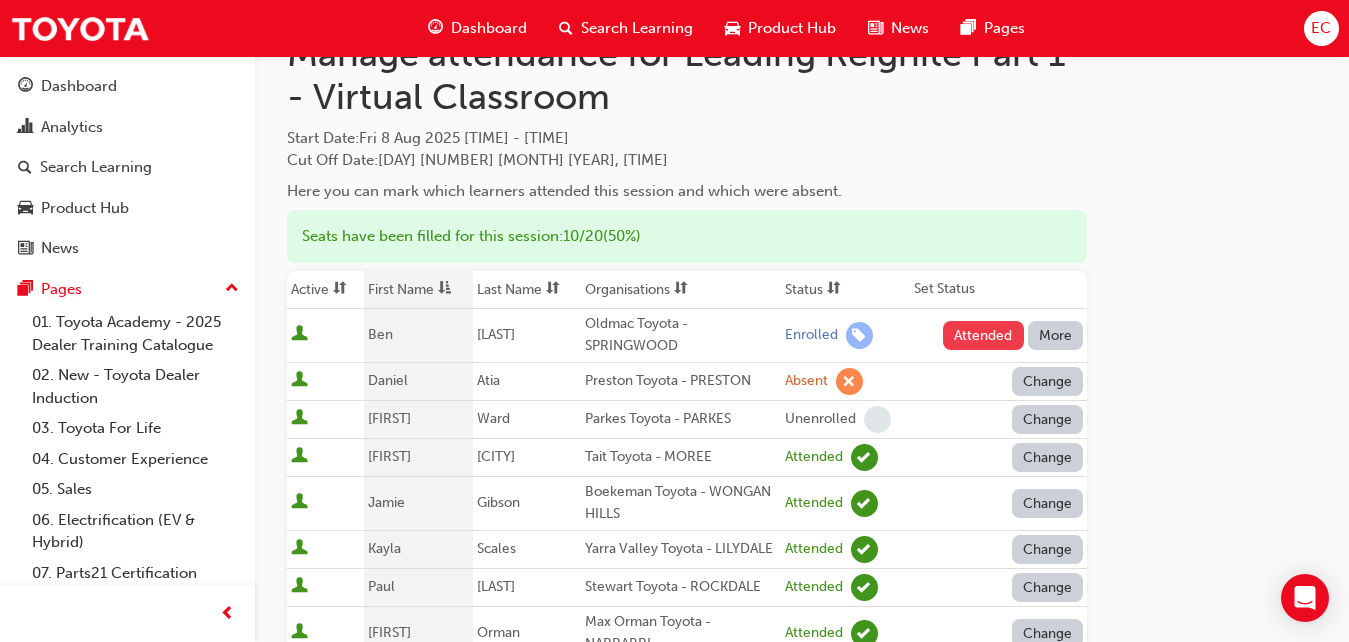 click on "Attended" at bounding box center [983, 335] 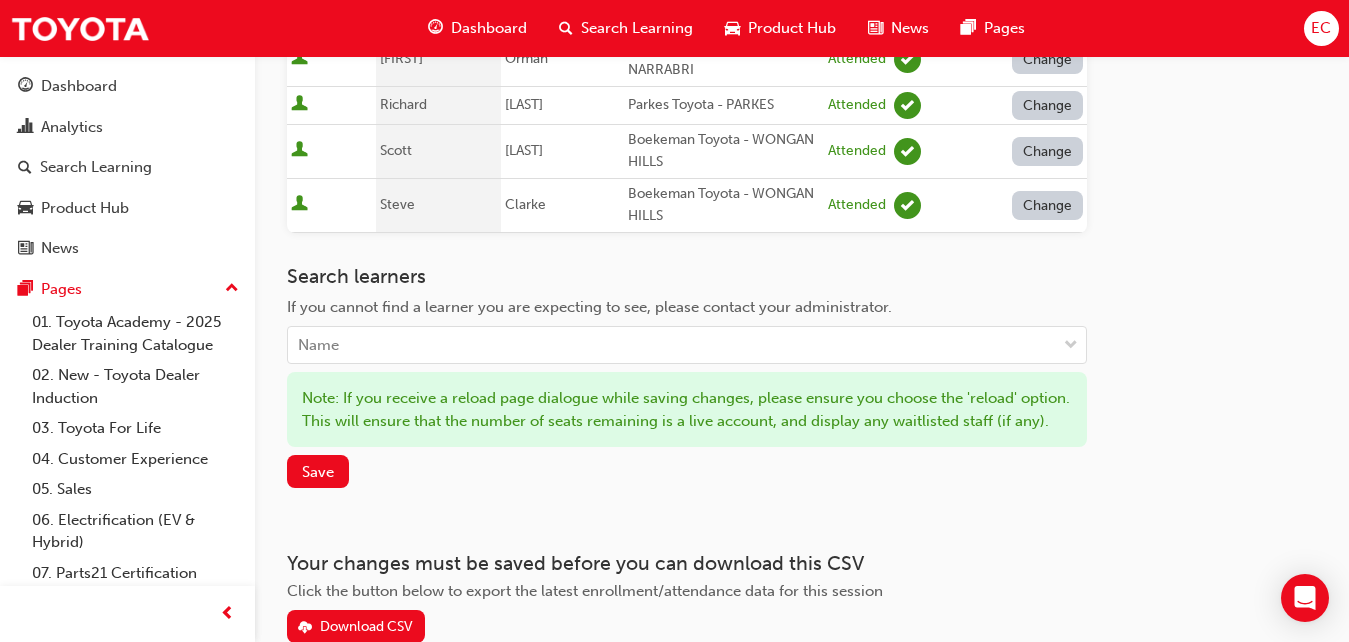 scroll, scrollTop: 664, scrollLeft: 0, axis: vertical 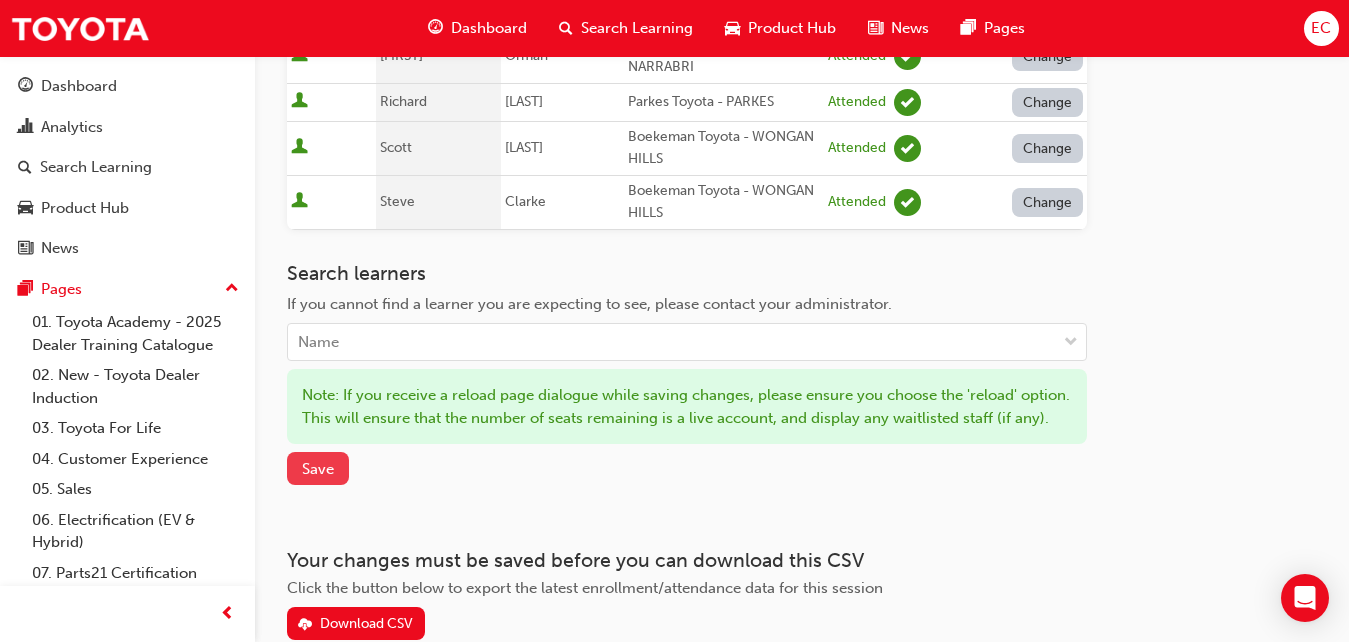 click on "Save" at bounding box center [318, 469] 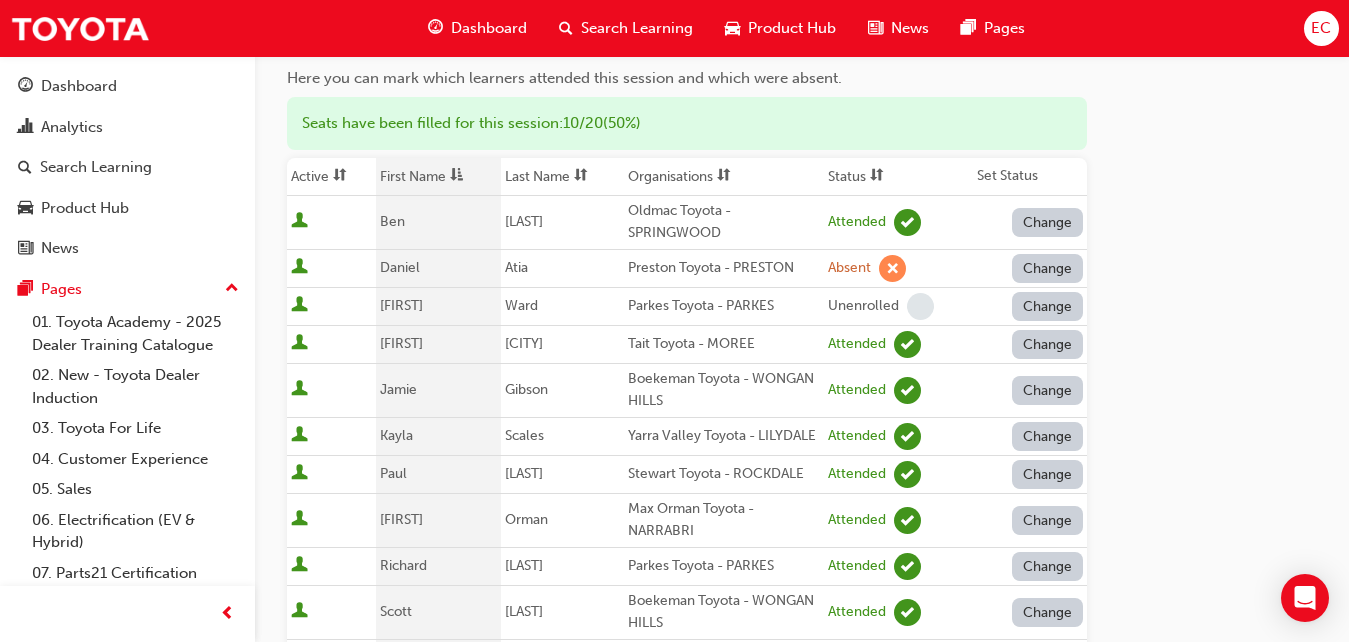 scroll, scrollTop: 203, scrollLeft: 0, axis: vertical 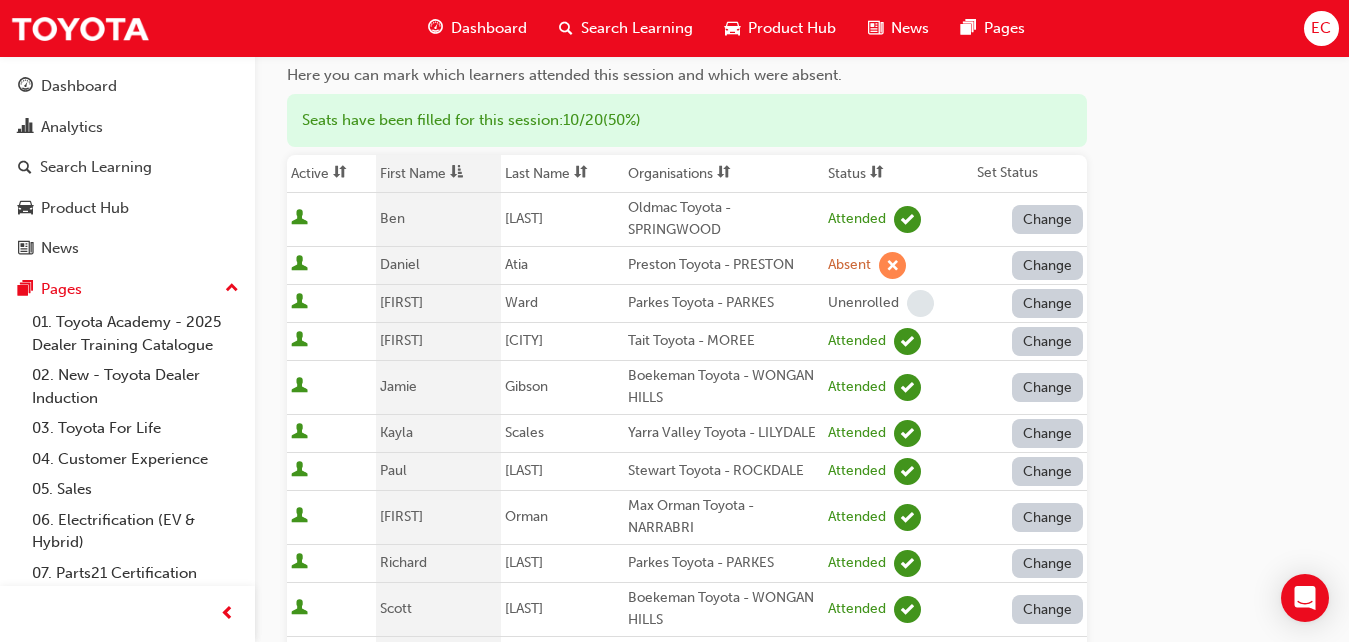 click on "Change" at bounding box center [1048, 265] 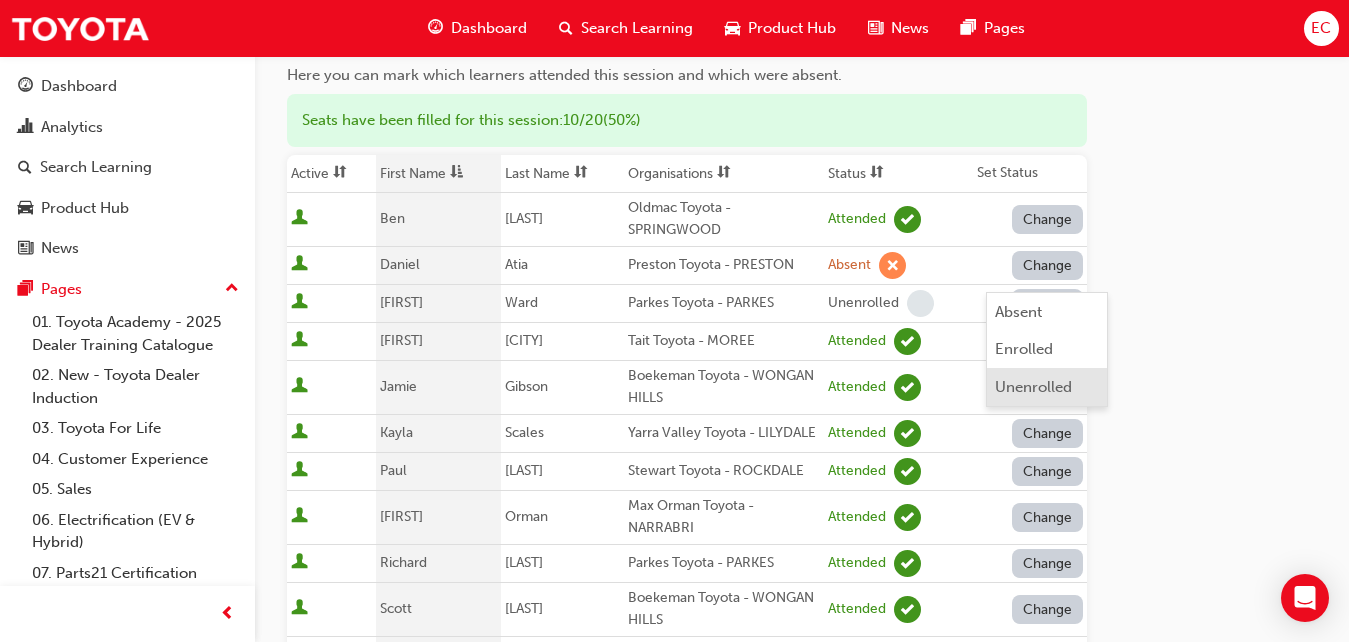 click on "Unenrolled" at bounding box center [1033, 387] 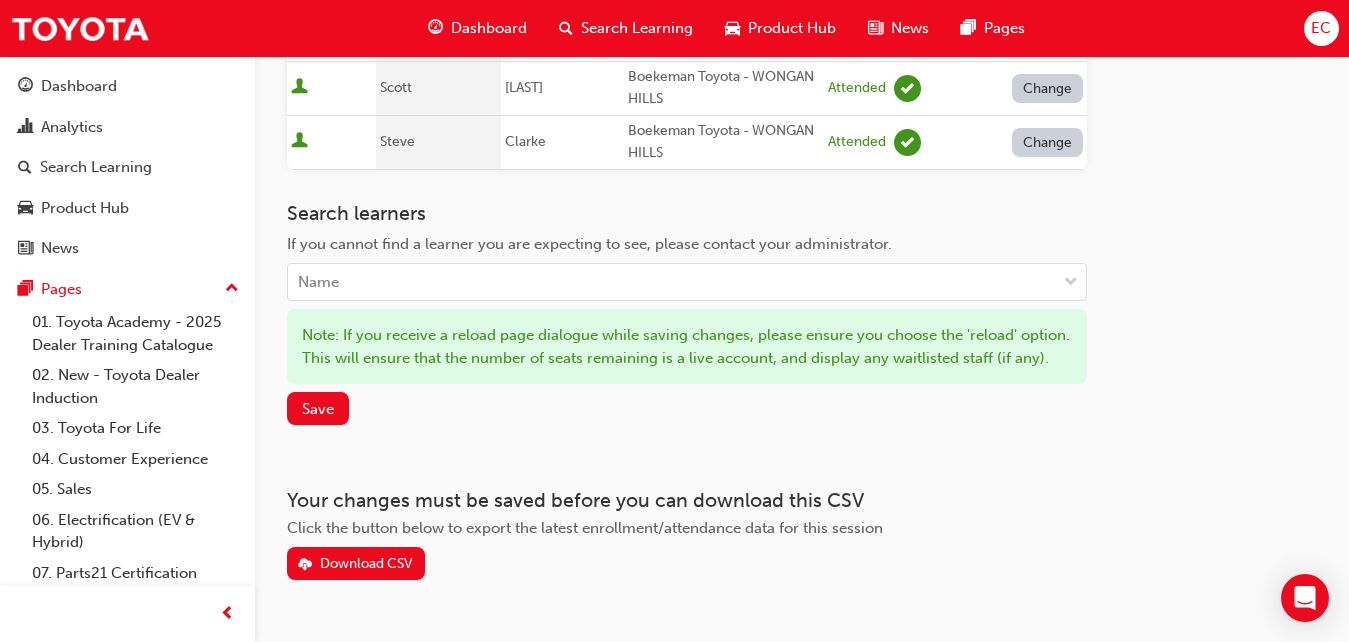 scroll, scrollTop: 725, scrollLeft: 0, axis: vertical 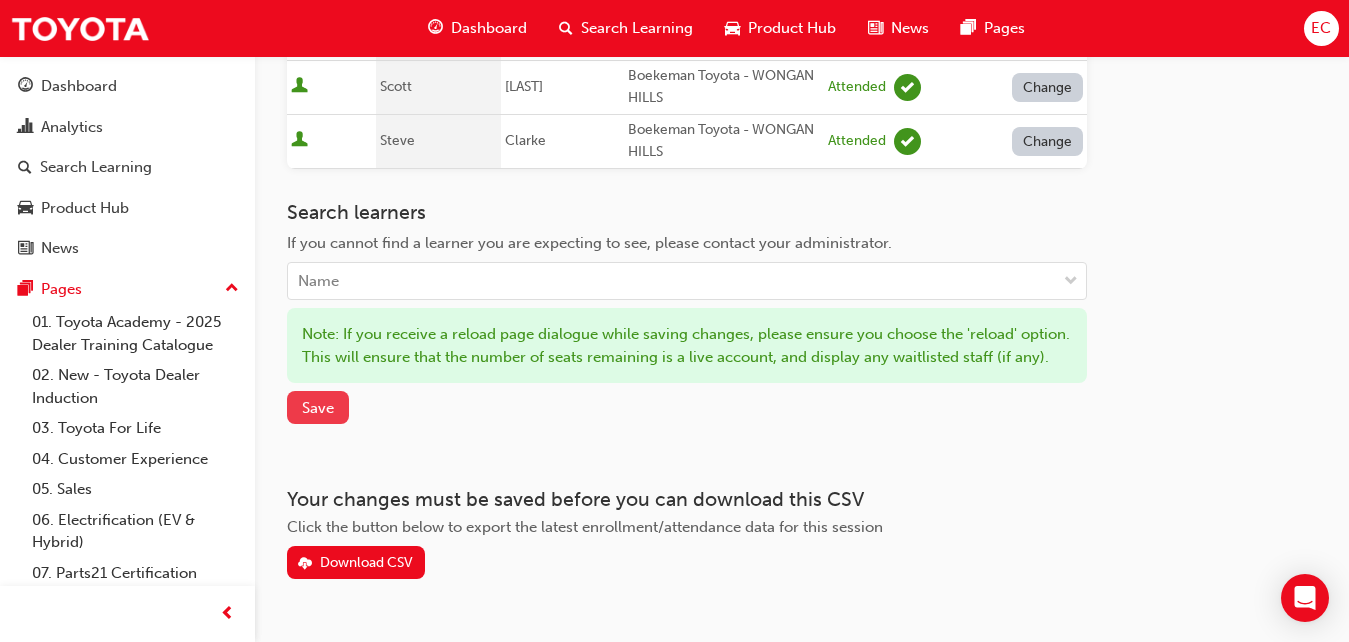click on "Save" at bounding box center (318, 408) 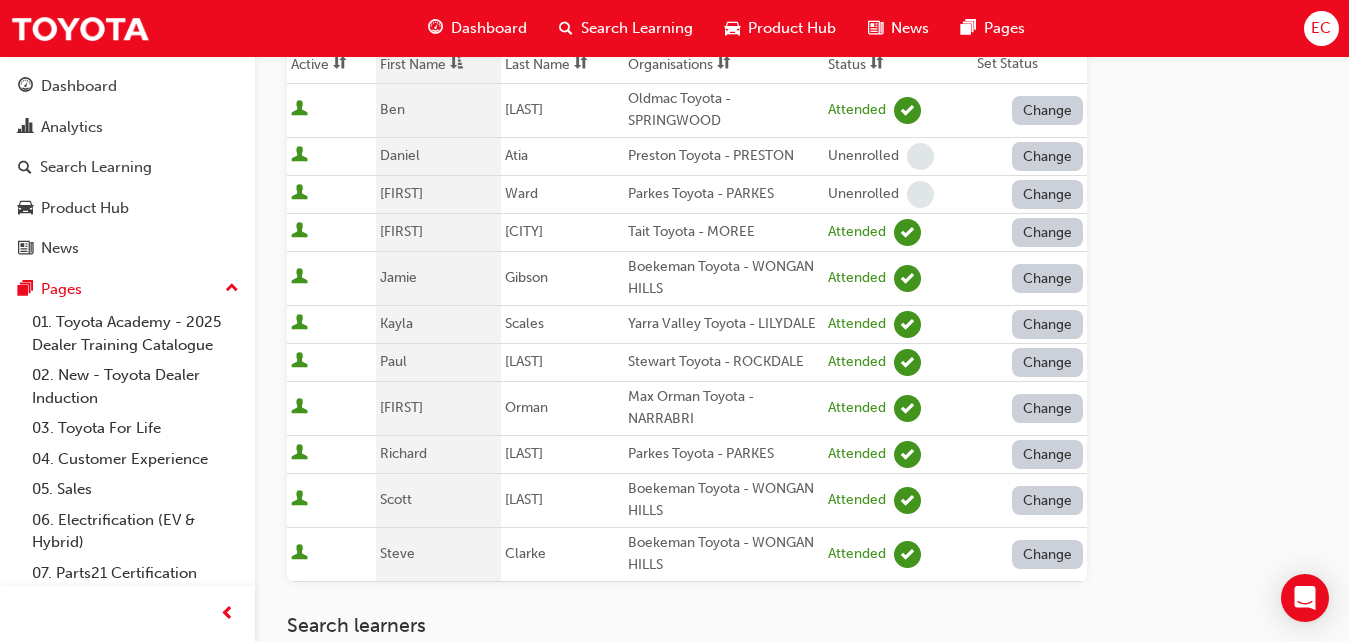 scroll, scrollTop: 0, scrollLeft: 0, axis: both 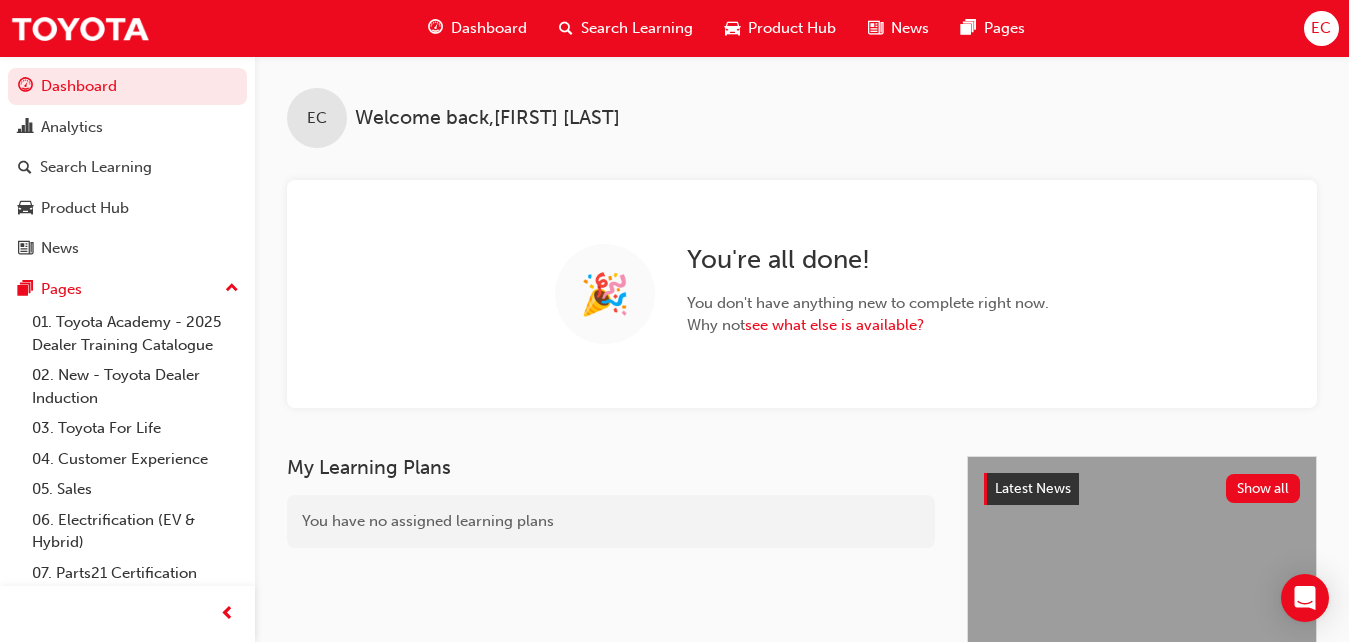 click on "Search Learning" at bounding box center [637, 28] 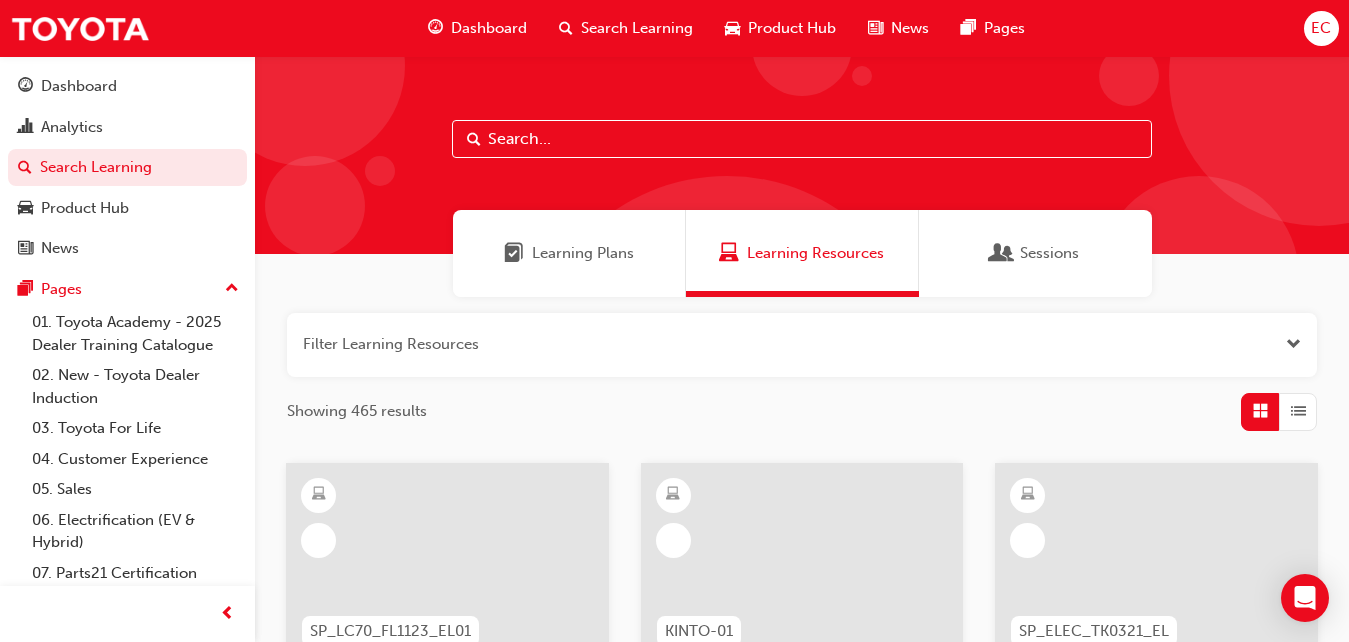 click at bounding box center (802, 139) 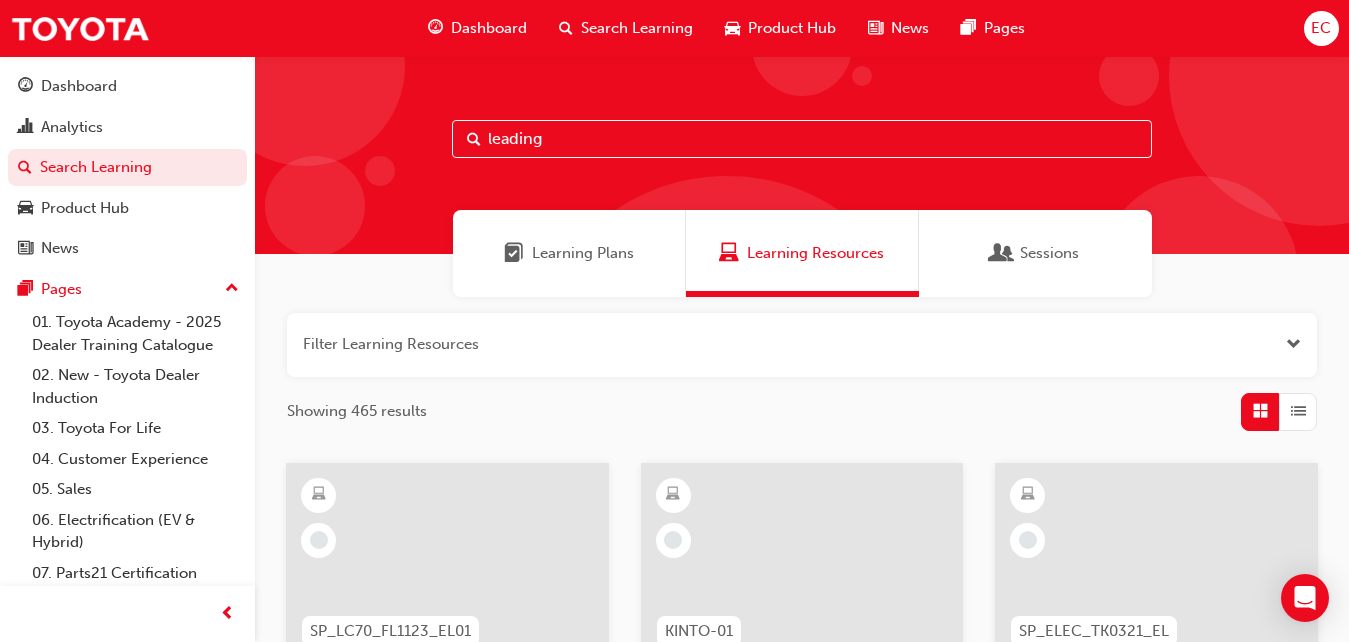 type on "leading" 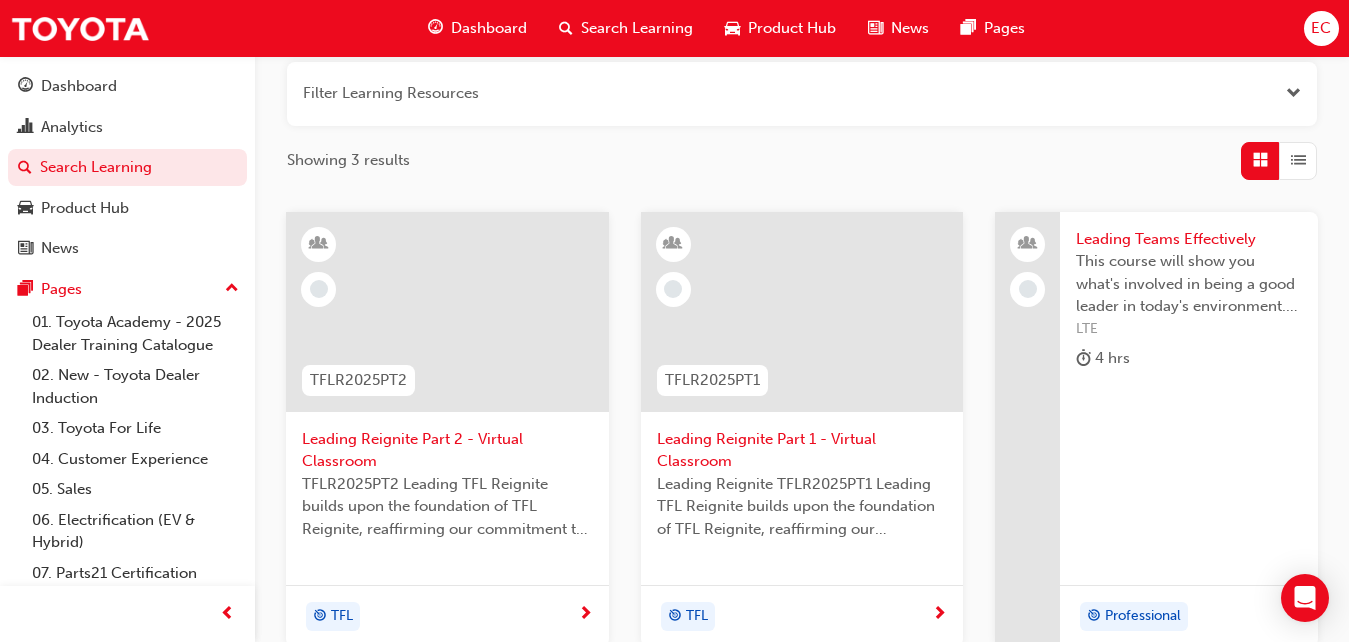scroll, scrollTop: 254, scrollLeft: 0, axis: vertical 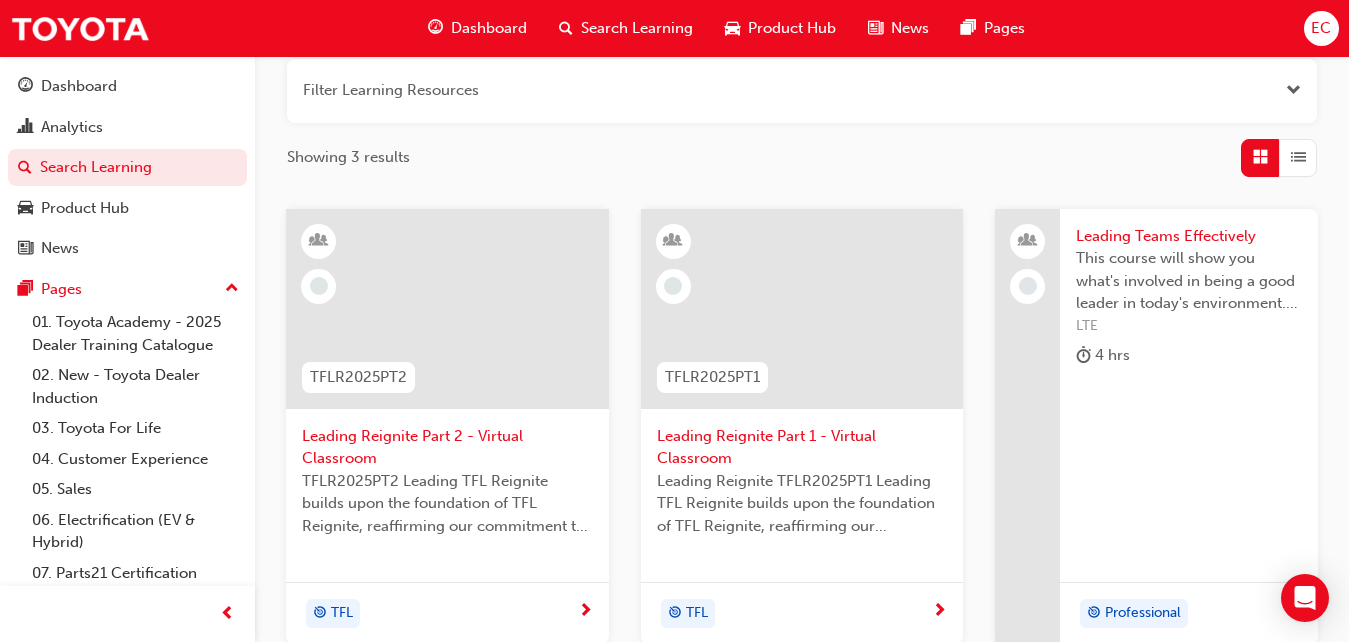 click on "Leading Reignite Part 1 - Virtual Classroom" at bounding box center [802, 447] 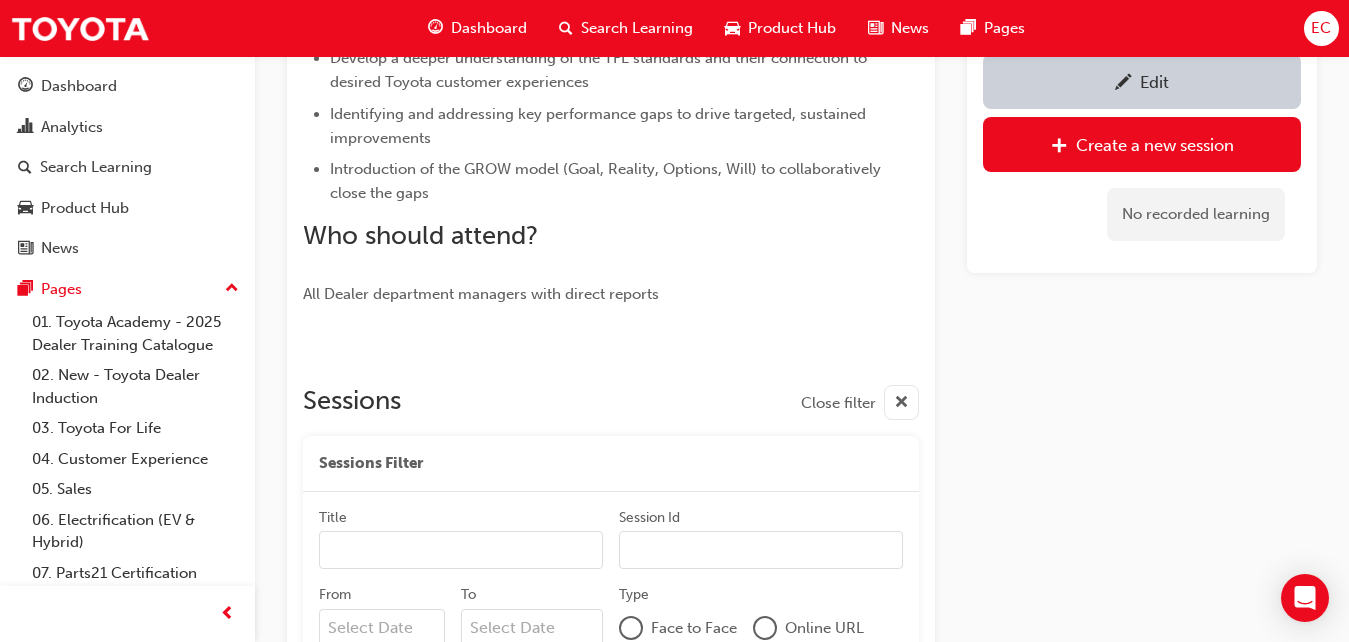 scroll, scrollTop: 843, scrollLeft: 0, axis: vertical 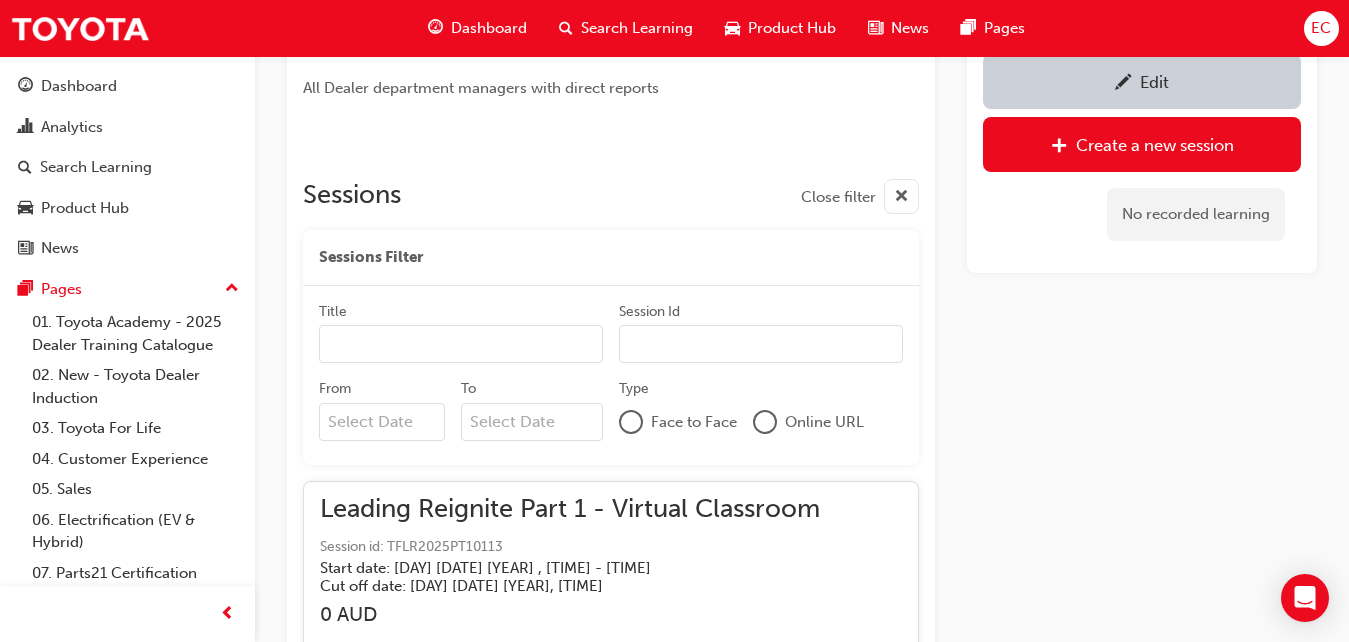 click on "From" at bounding box center [382, 422] 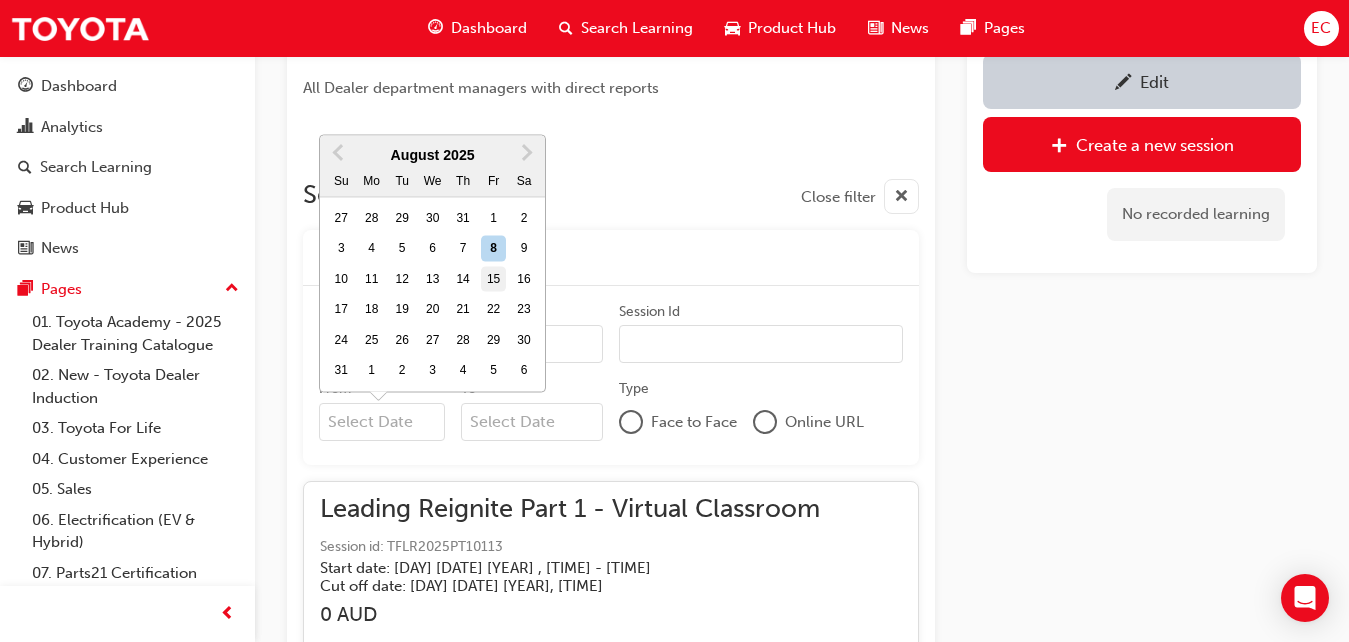 click on "15" at bounding box center (494, 279) 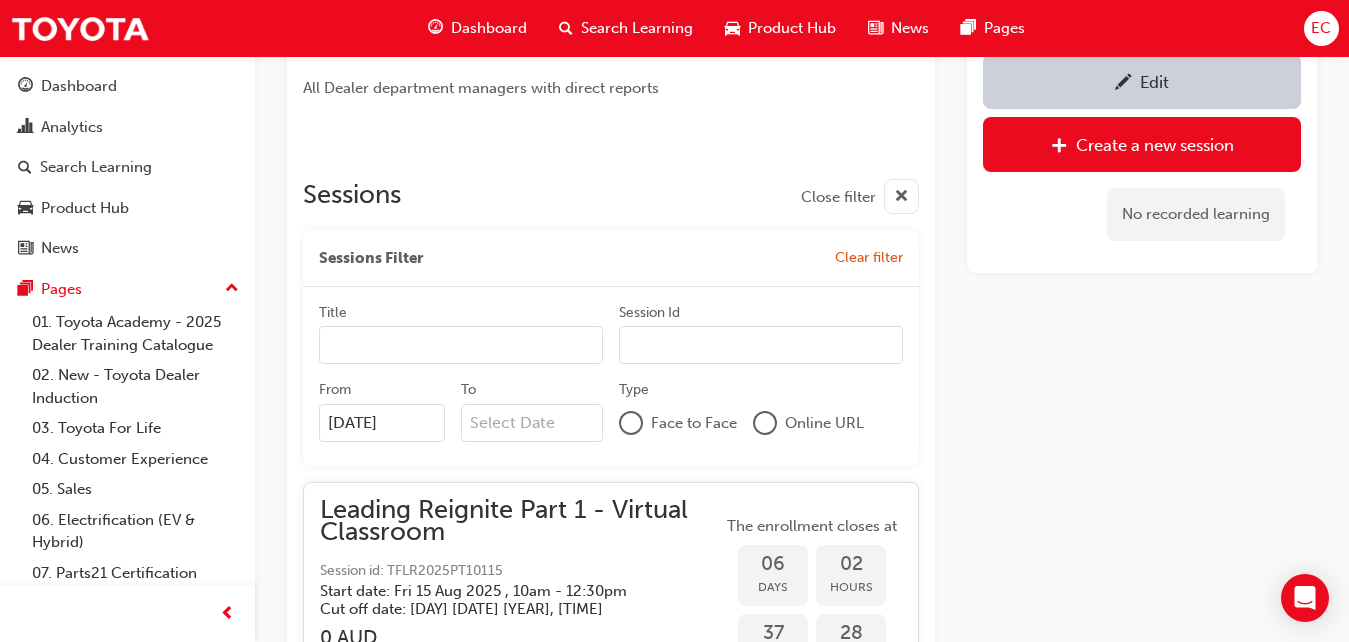 click on "To" at bounding box center (532, 423) 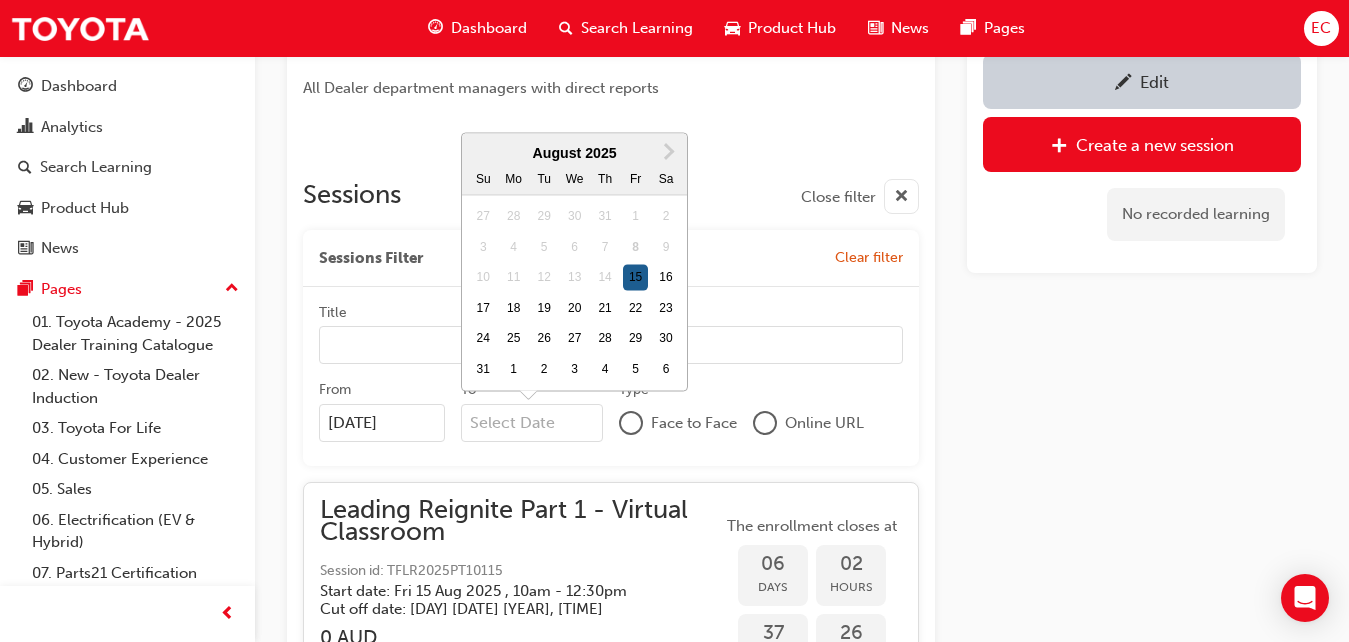 click on "15" at bounding box center (636, 278) 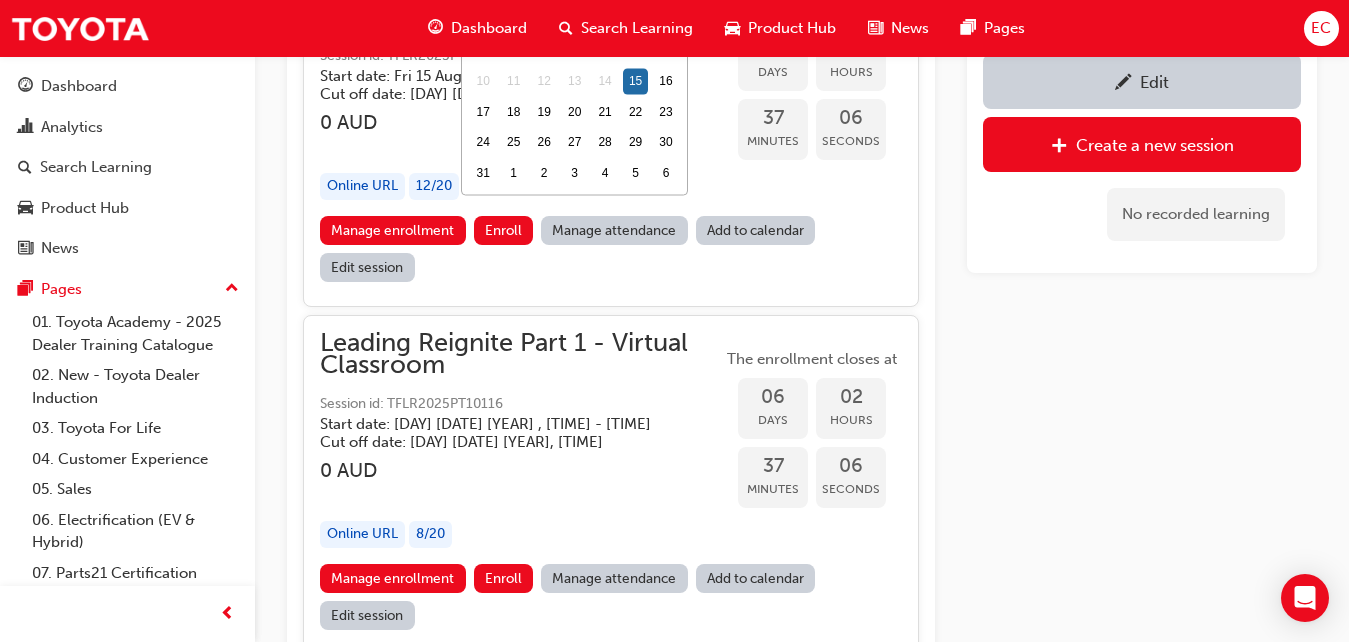 scroll, scrollTop: 1359, scrollLeft: 0, axis: vertical 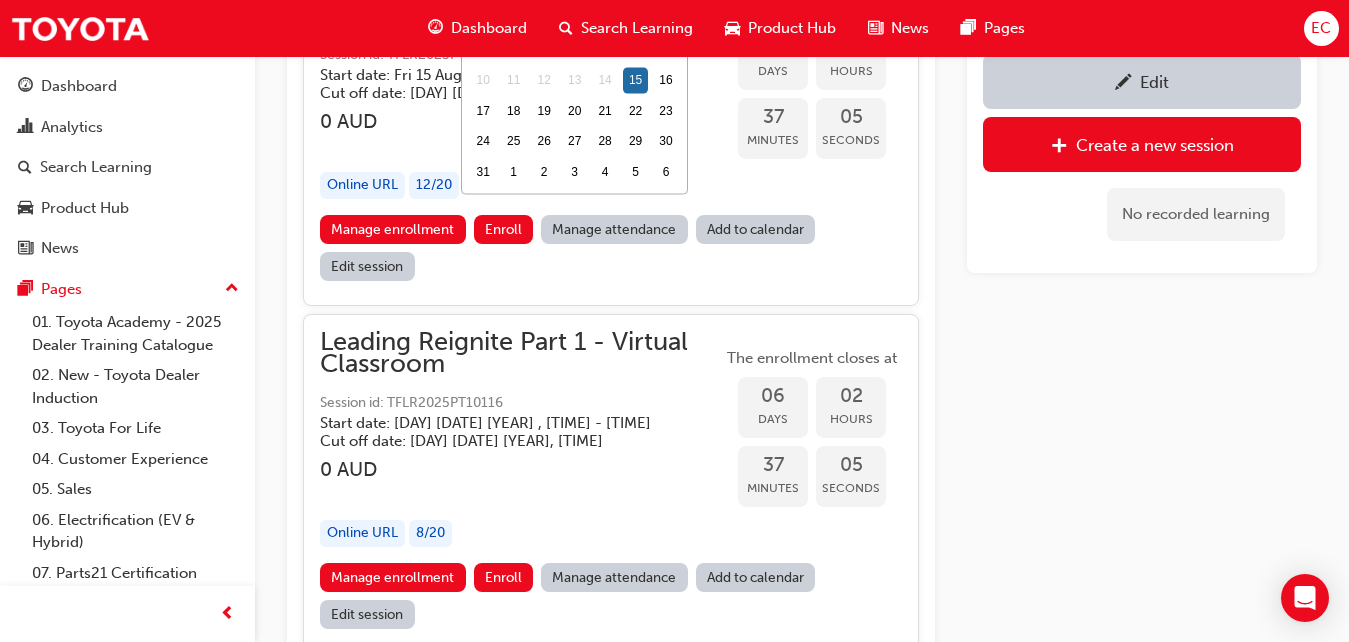 click on "Manage attendance" at bounding box center (614, 577) 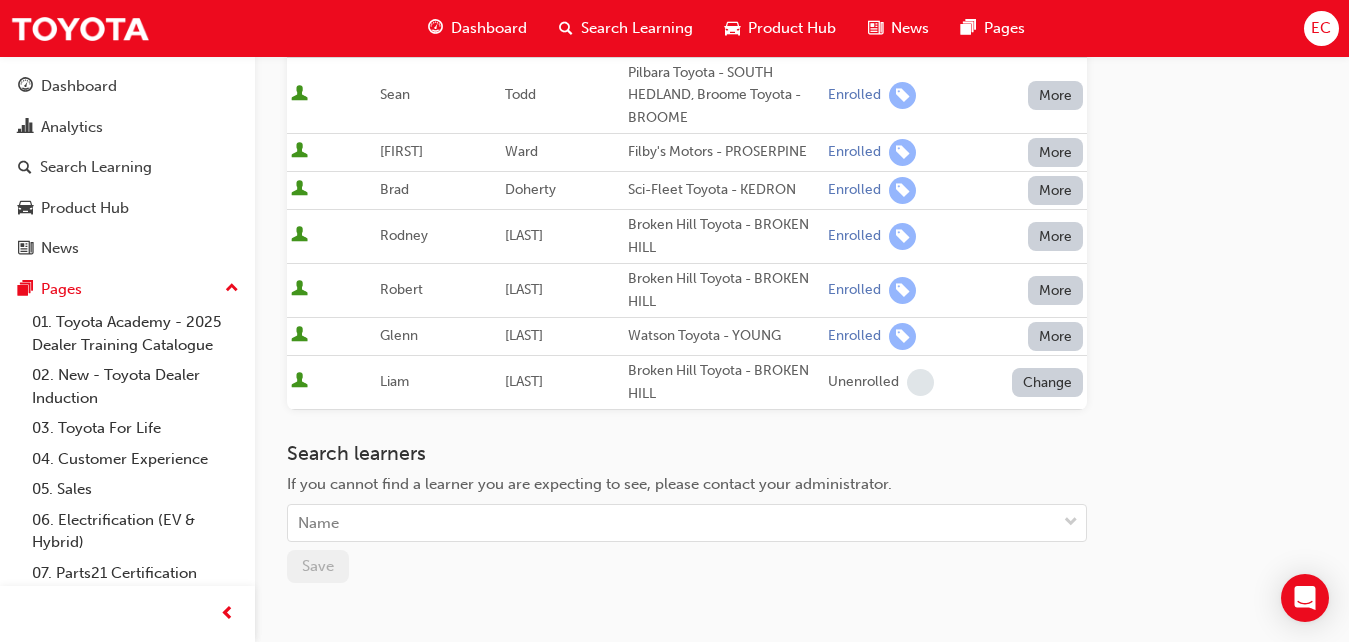 scroll, scrollTop: 445, scrollLeft: 0, axis: vertical 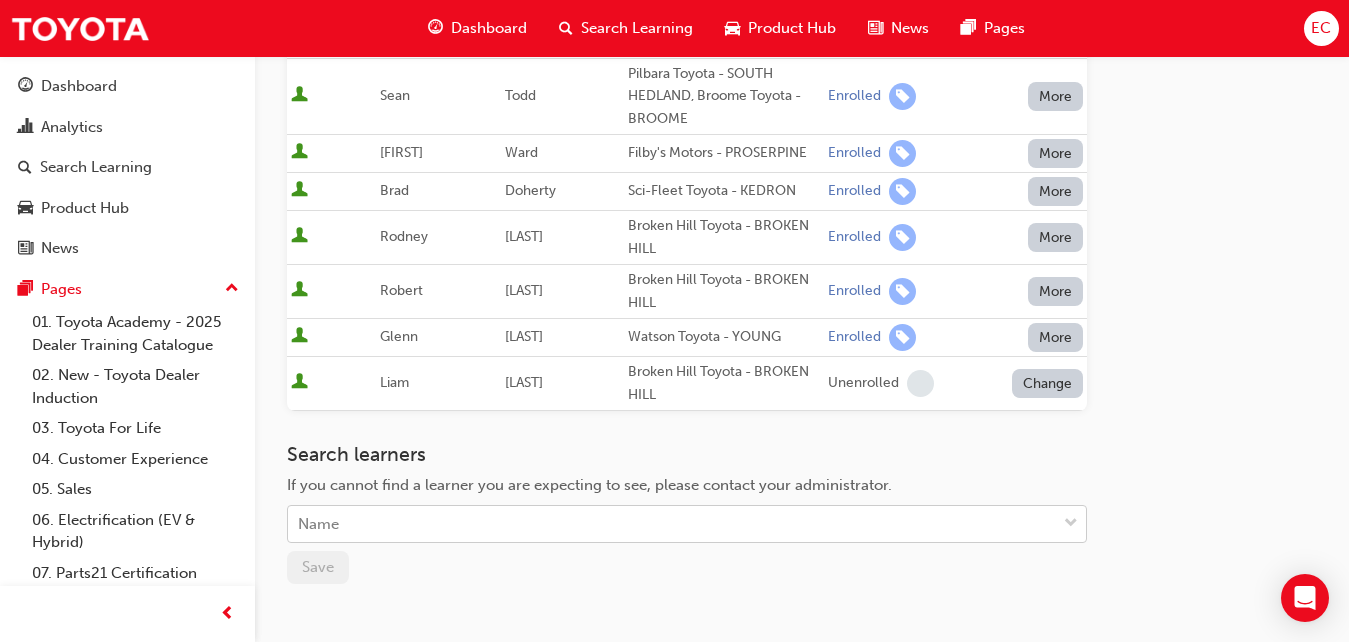 click on "Name" at bounding box center (672, 524) 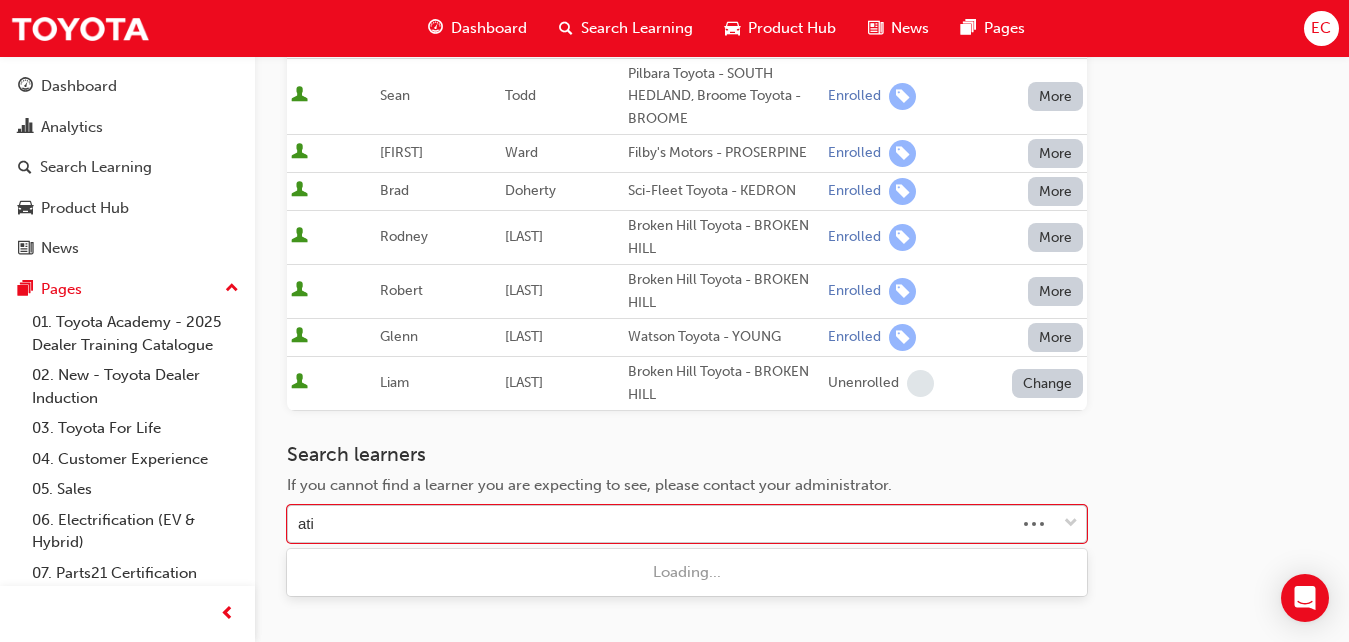 type on "atia" 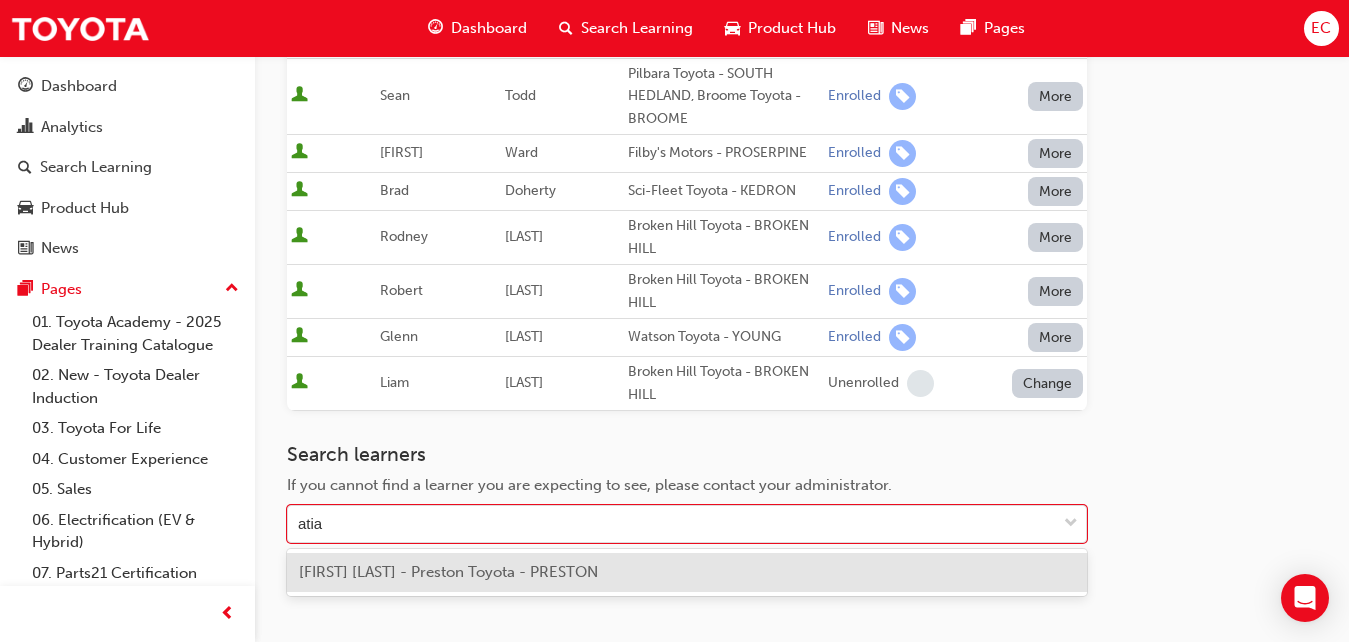 click on "Daniel Atia - Preston Toyota - PRESTON" at bounding box center (687, 572) 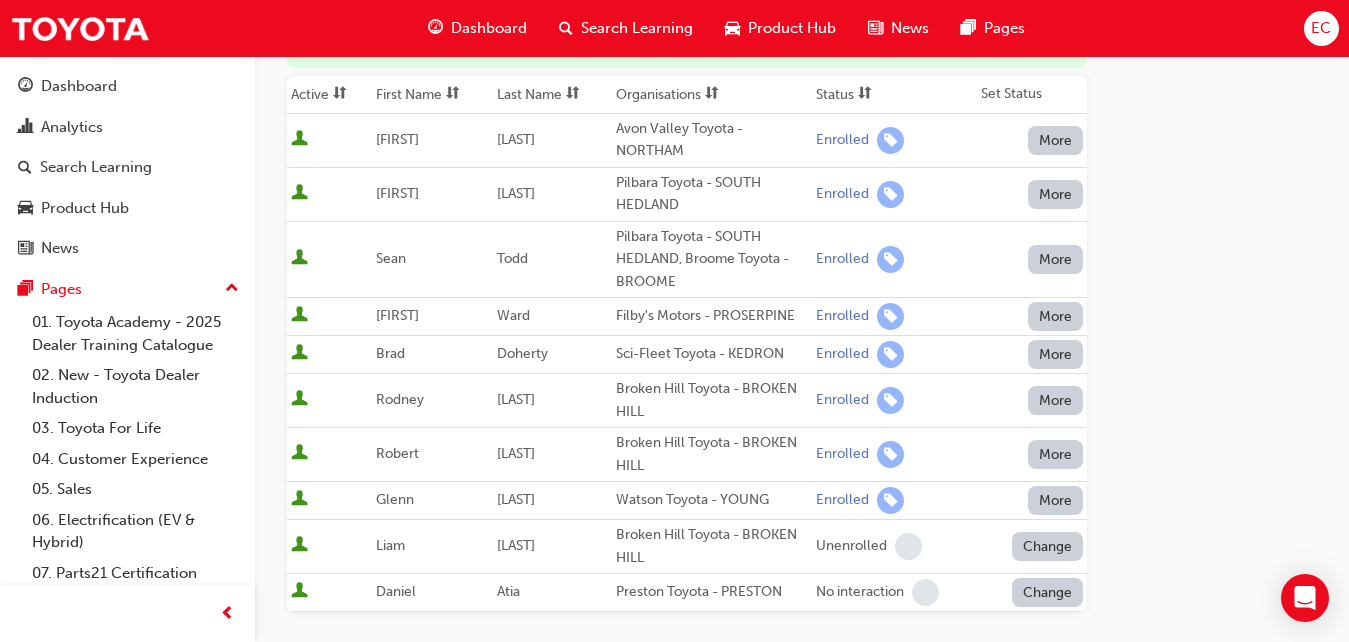 scroll, scrollTop: 319, scrollLeft: 0, axis: vertical 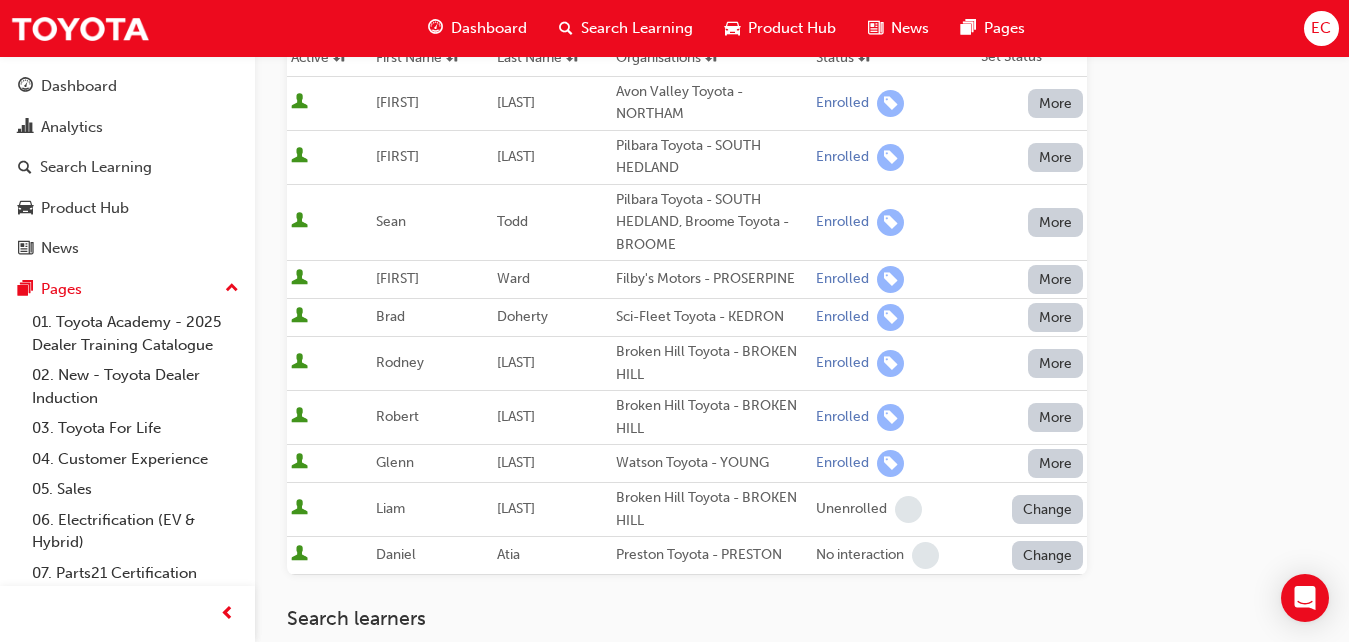 click on "Change" at bounding box center [1048, 555] 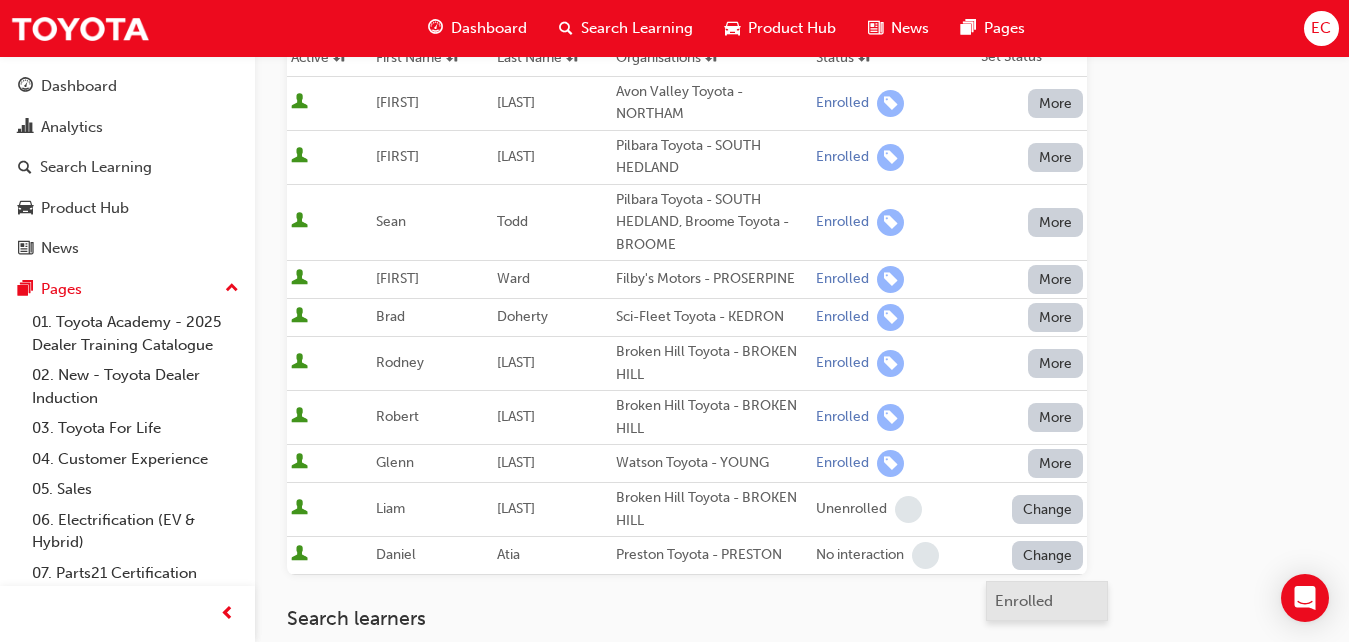 click on "Enrolled" at bounding box center [1024, 601] 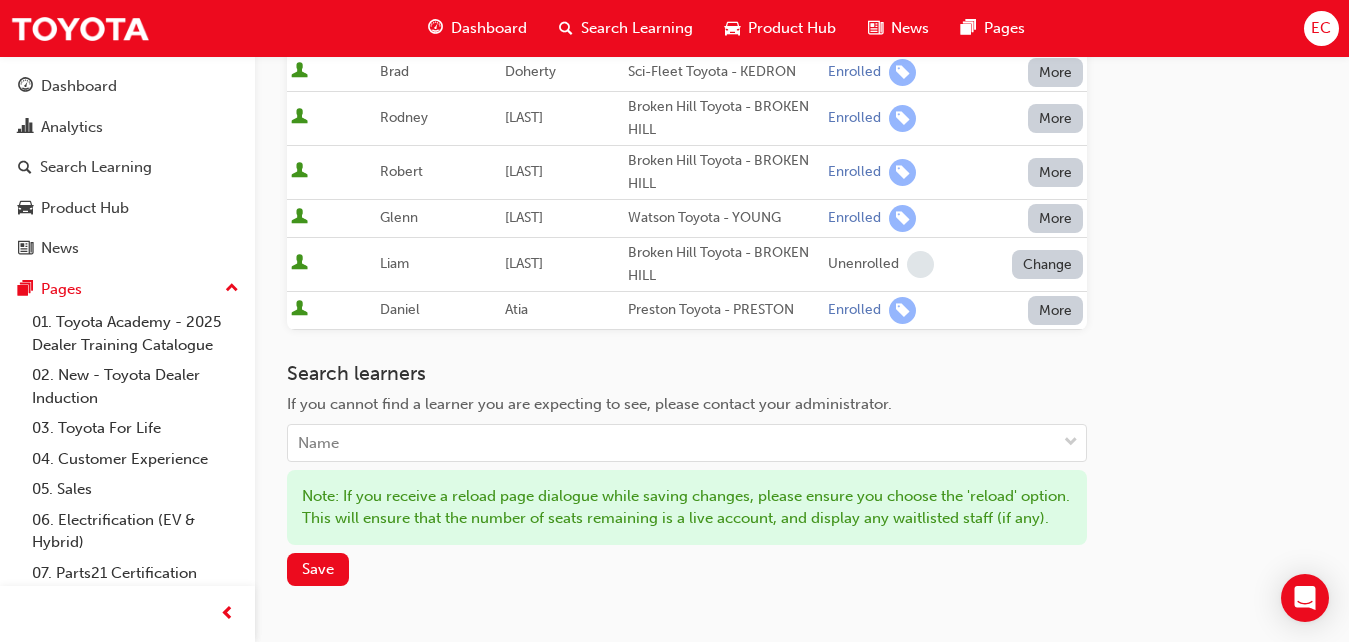 scroll, scrollTop: 580, scrollLeft: 0, axis: vertical 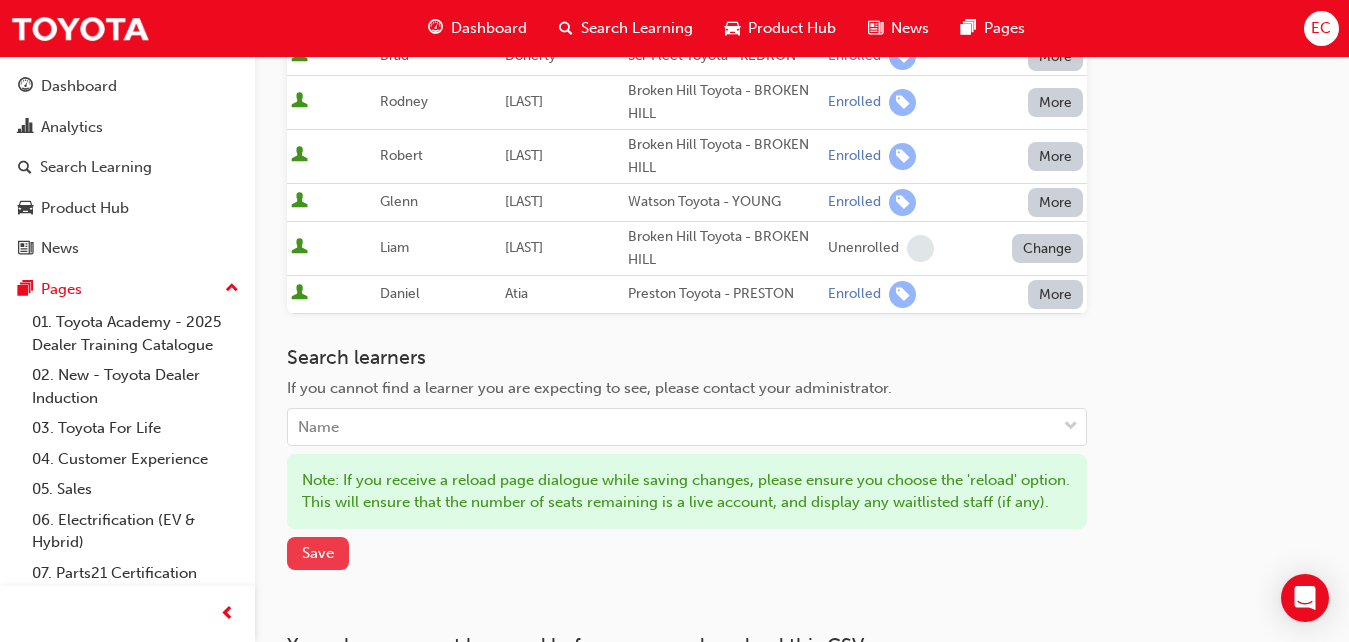 click on "Save" at bounding box center [318, 553] 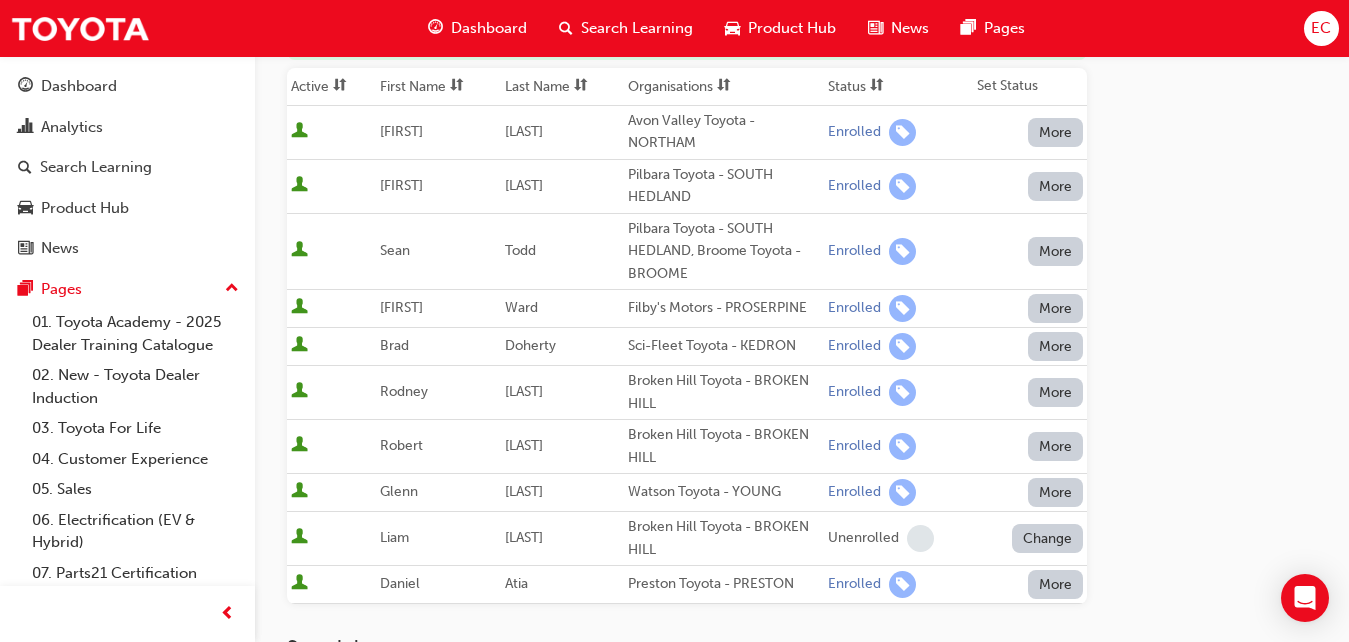 scroll, scrollTop: 0, scrollLeft: 0, axis: both 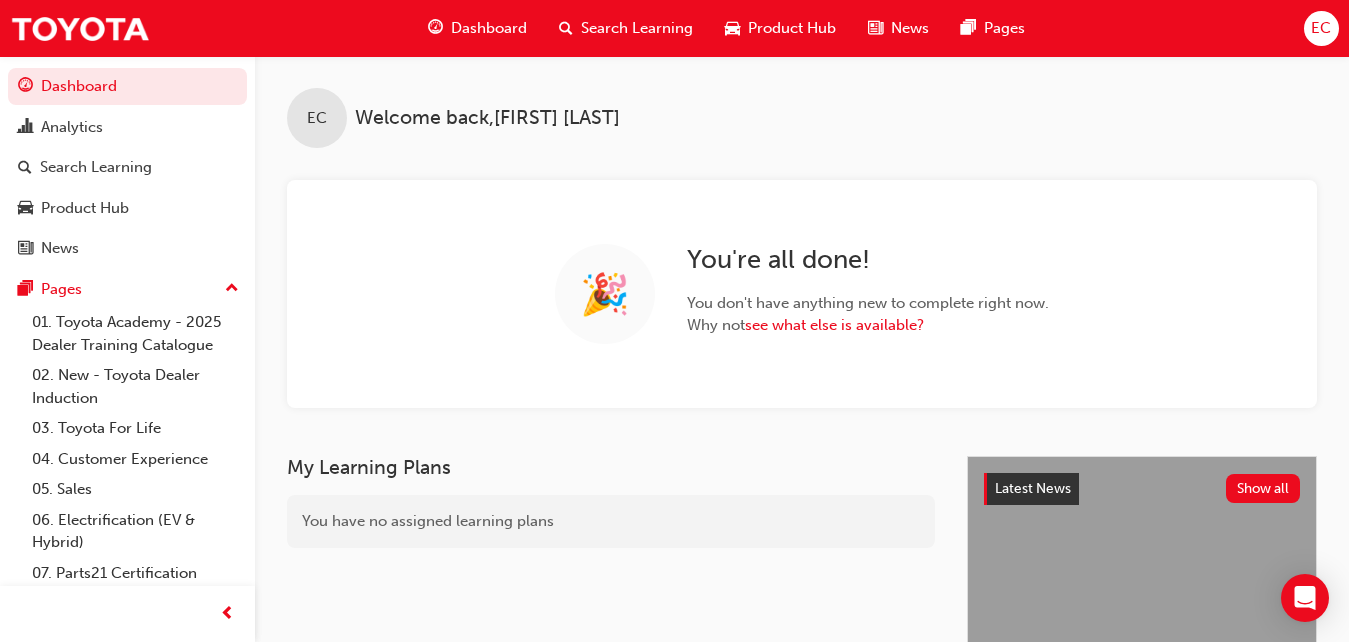 click on "Search Learning" at bounding box center (637, 28) 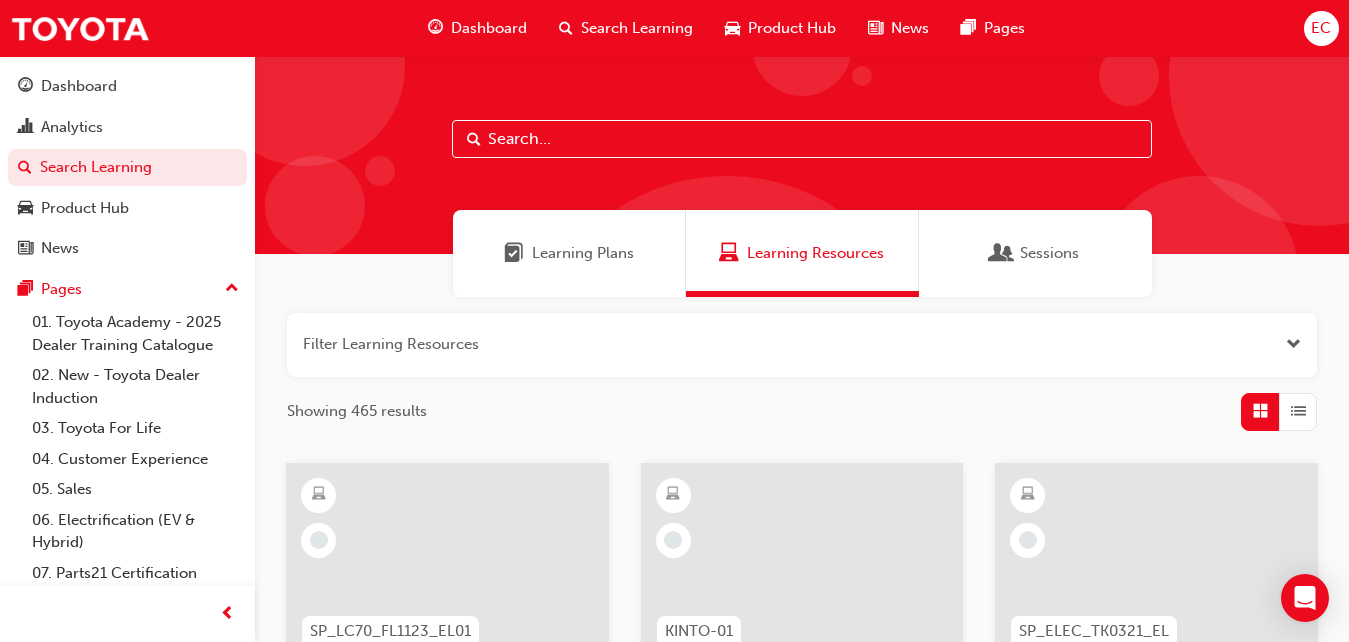 click at bounding box center (802, 139) 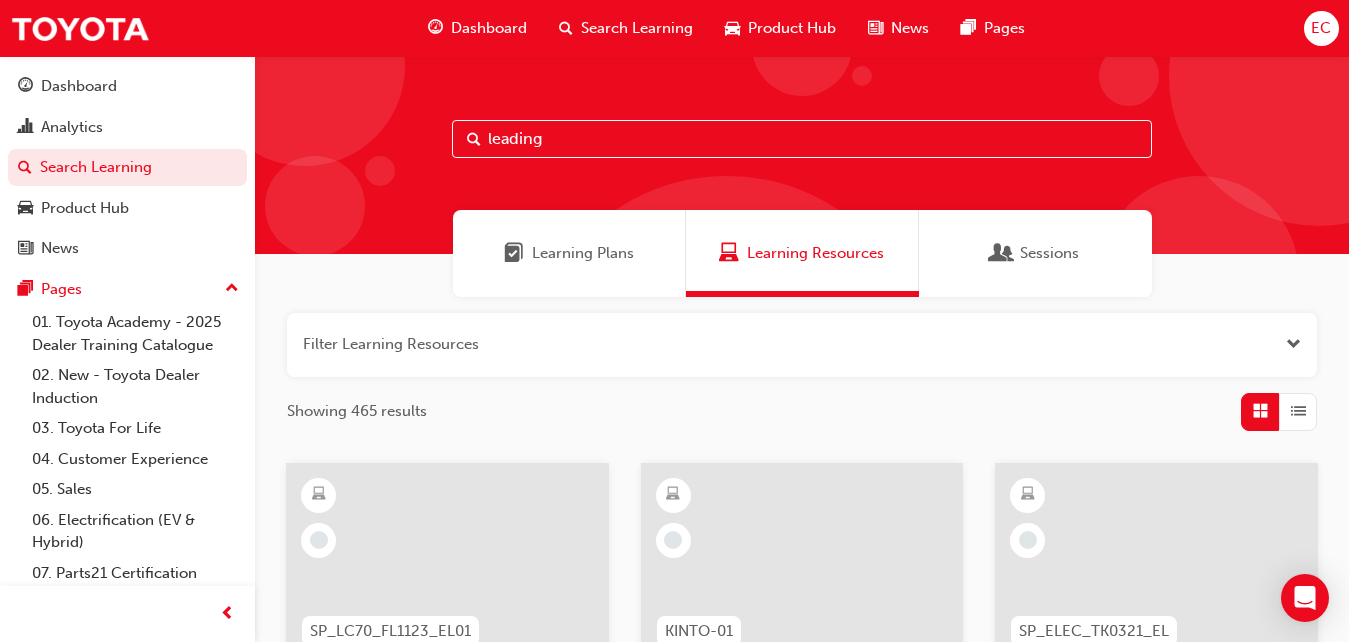 type on "leading" 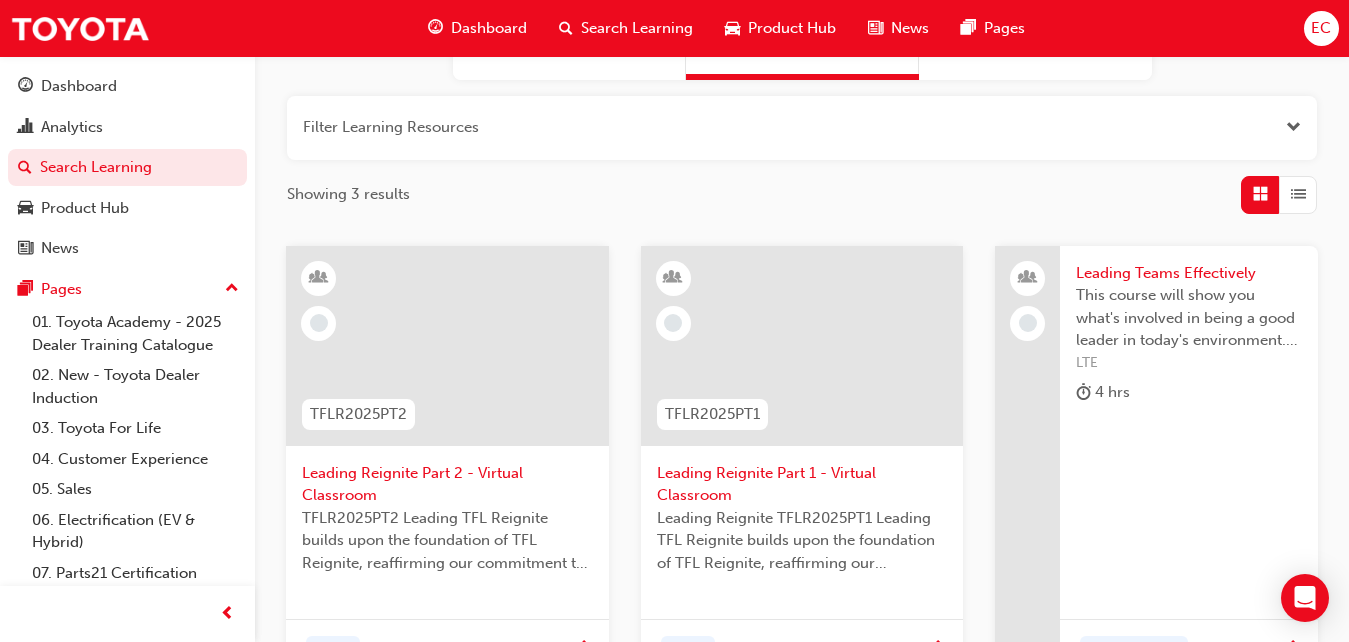 scroll, scrollTop: 302, scrollLeft: 0, axis: vertical 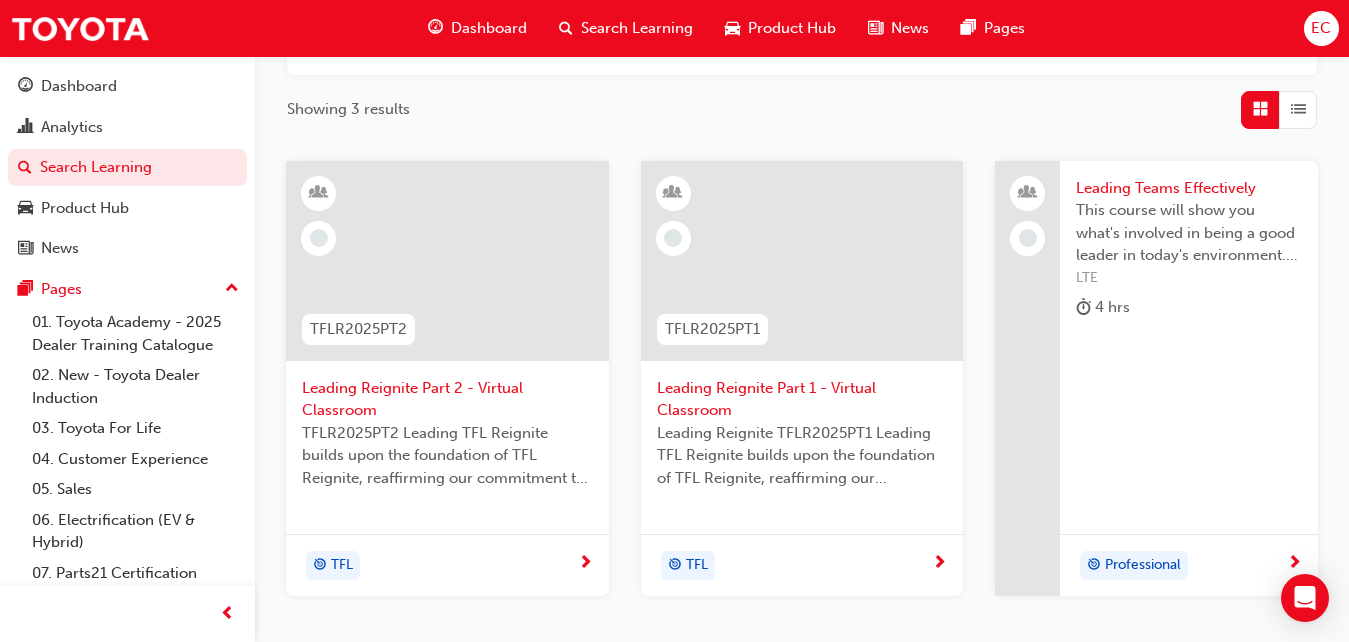 click on "Leading Reignite Part 1 - Virtual Classroom" at bounding box center [802, 399] 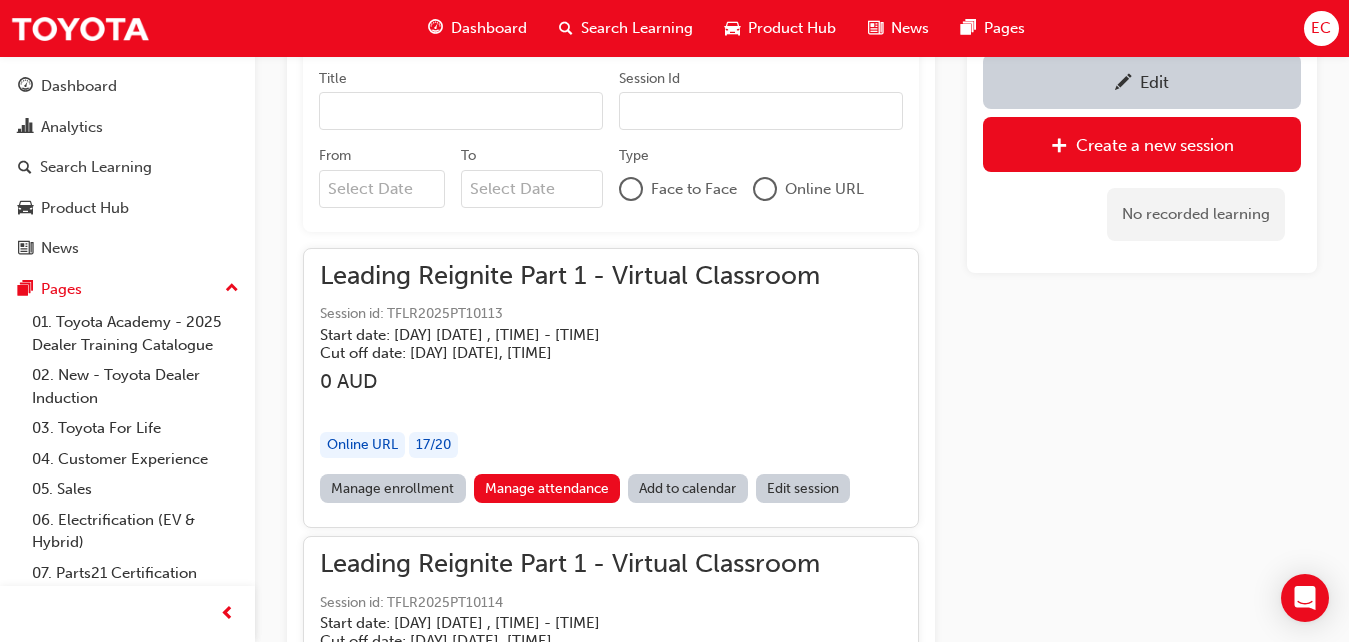 scroll, scrollTop: 1110, scrollLeft: 0, axis: vertical 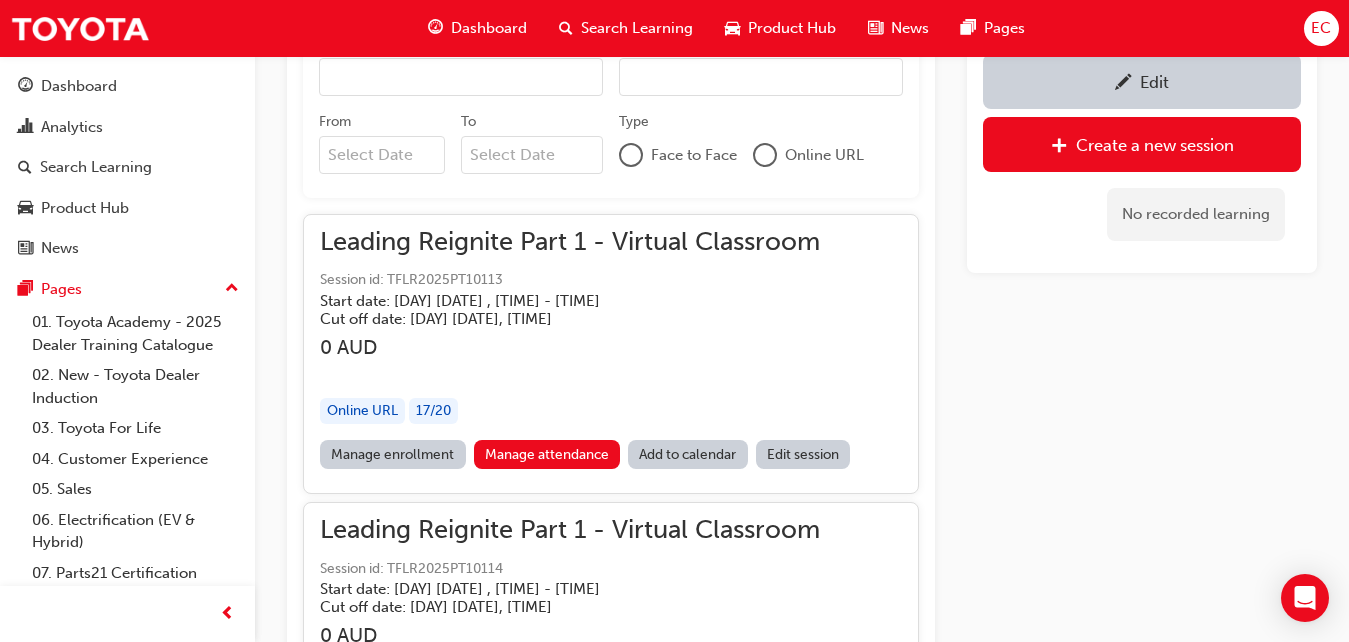 click on "From" at bounding box center (382, 155) 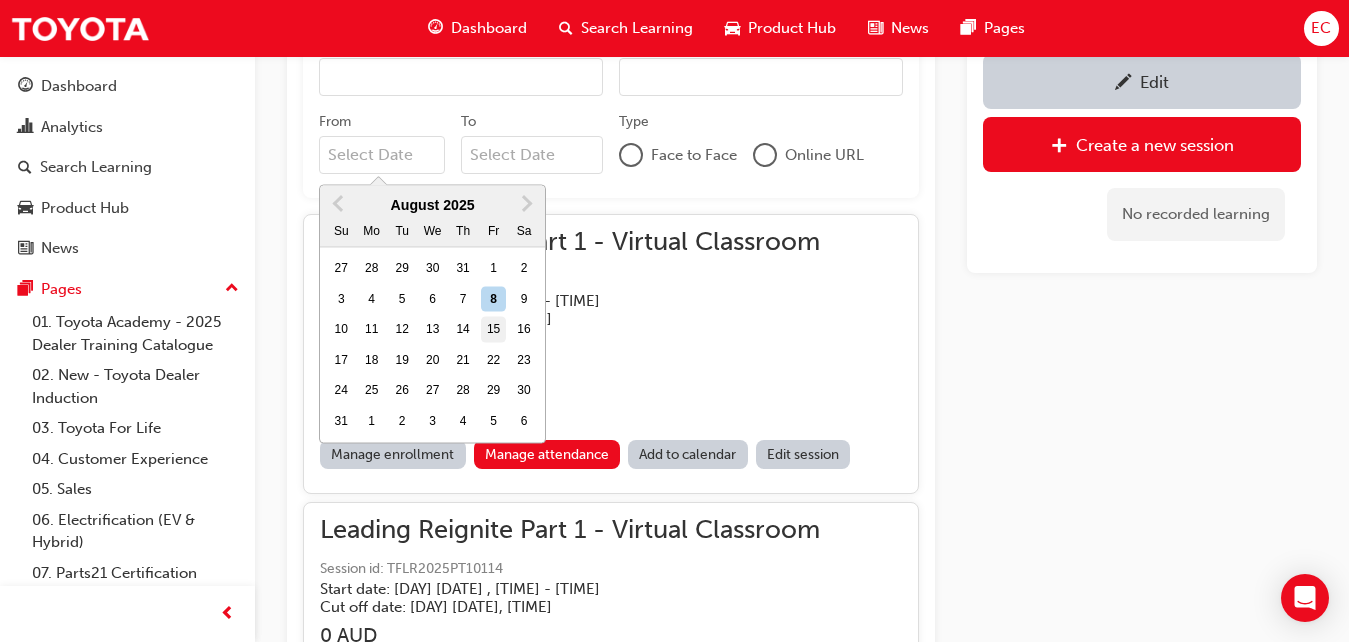 click on "15" at bounding box center (494, 330) 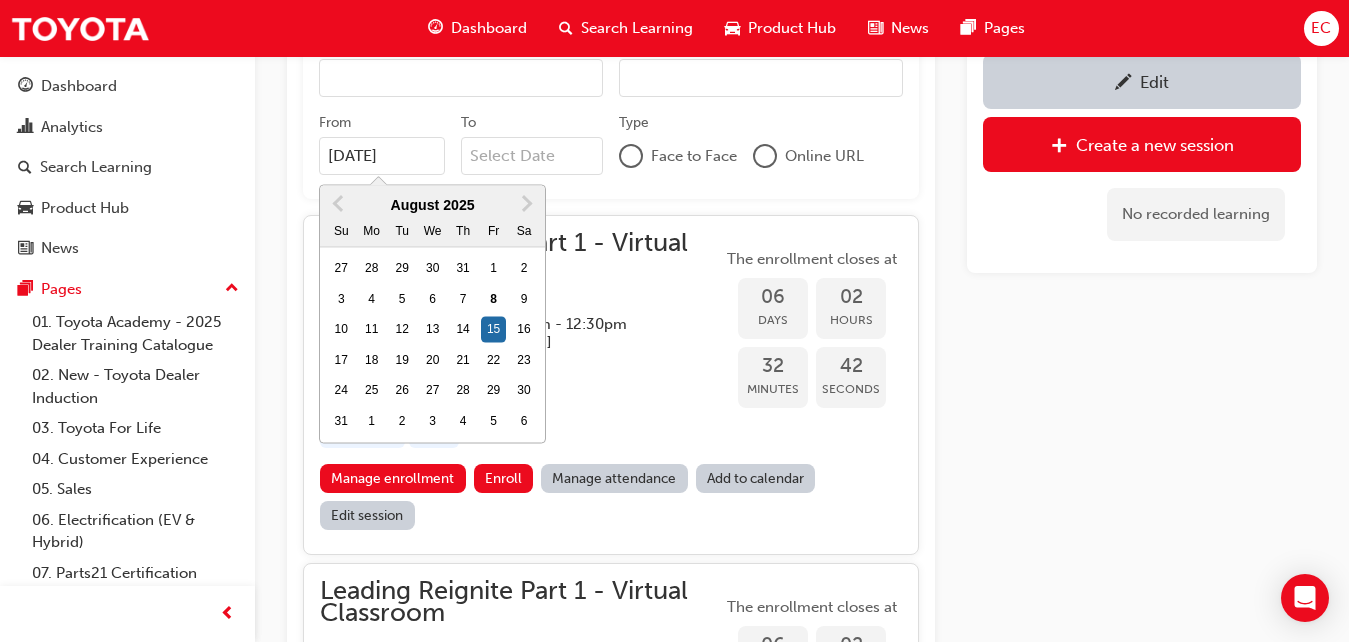 scroll, scrollTop: 949, scrollLeft: 0, axis: vertical 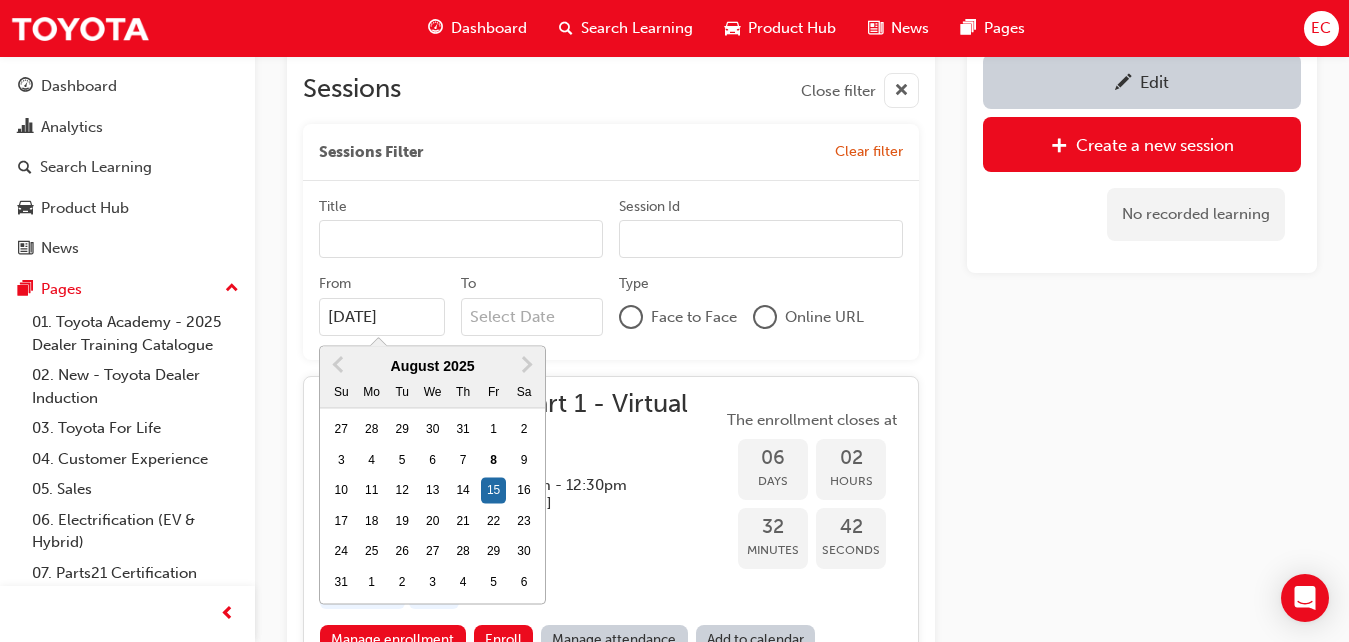 click on "To" at bounding box center [532, 317] 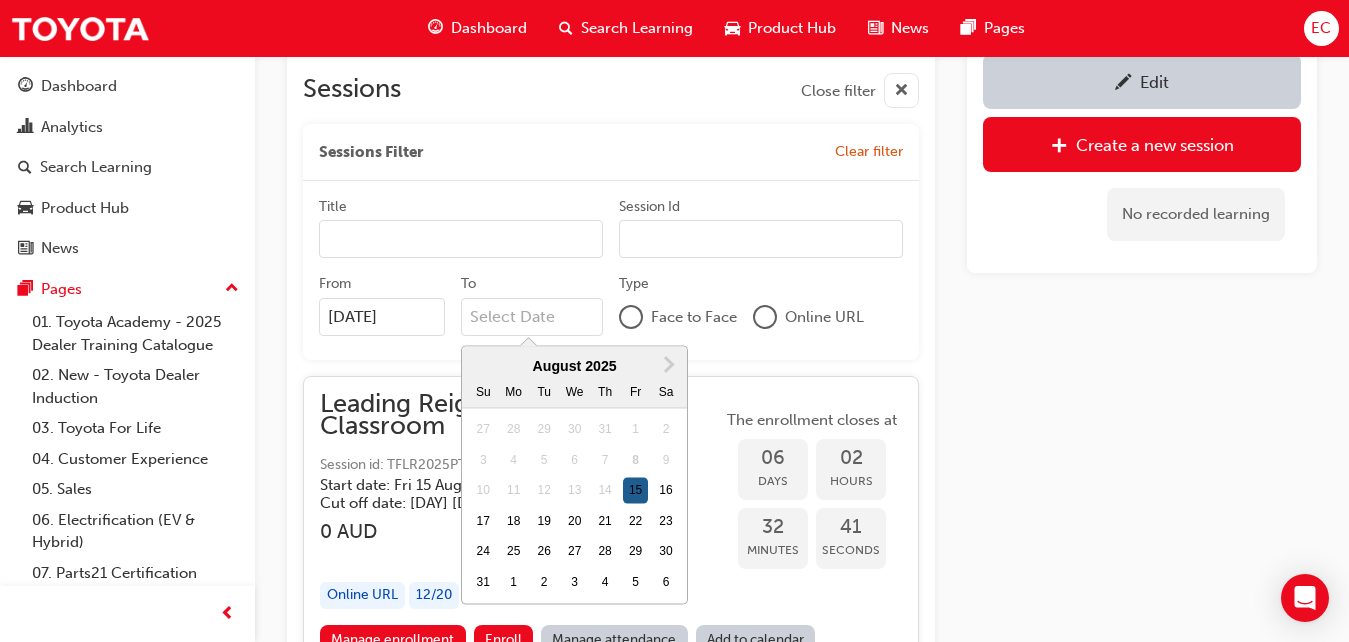 click on "15" at bounding box center [636, 491] 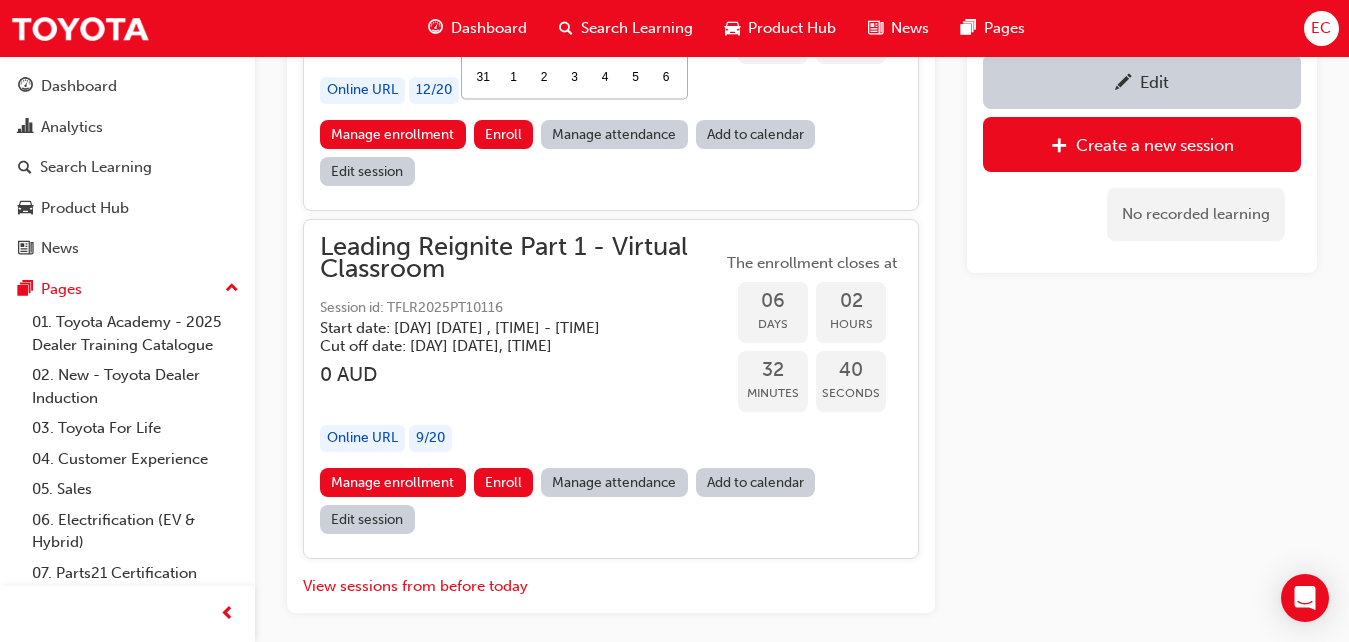 scroll, scrollTop: 1460, scrollLeft: 0, axis: vertical 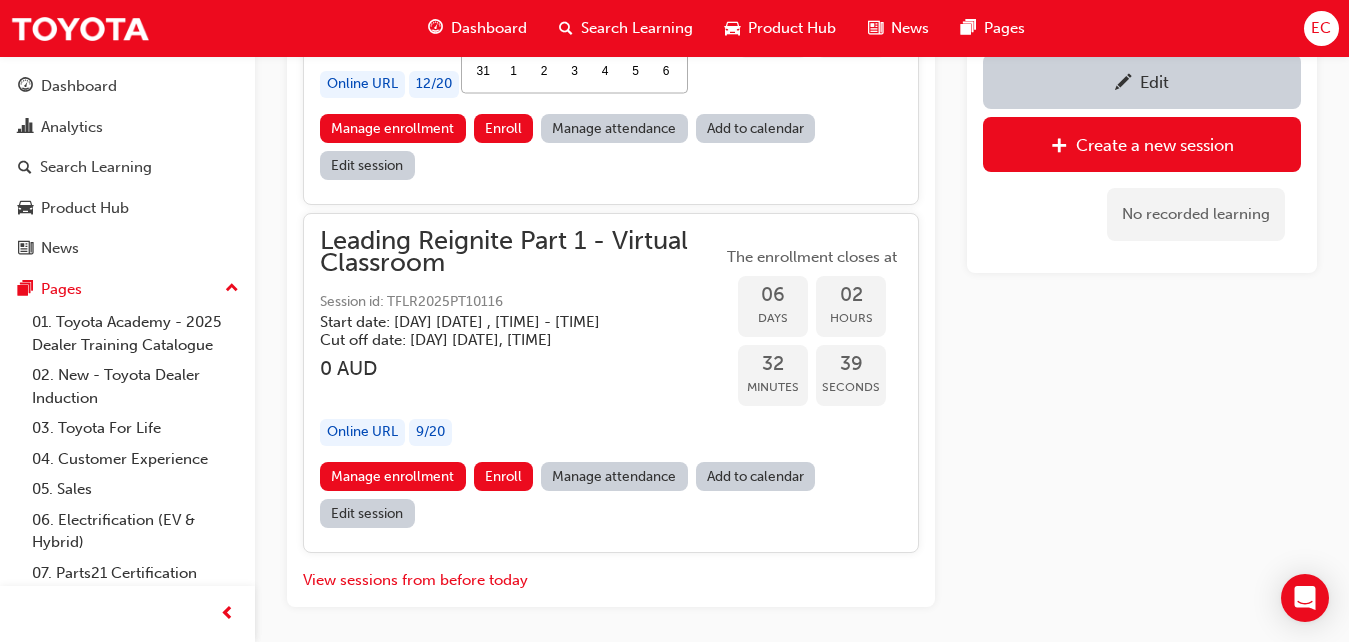 click on "Manage attendance" at bounding box center (614, 476) 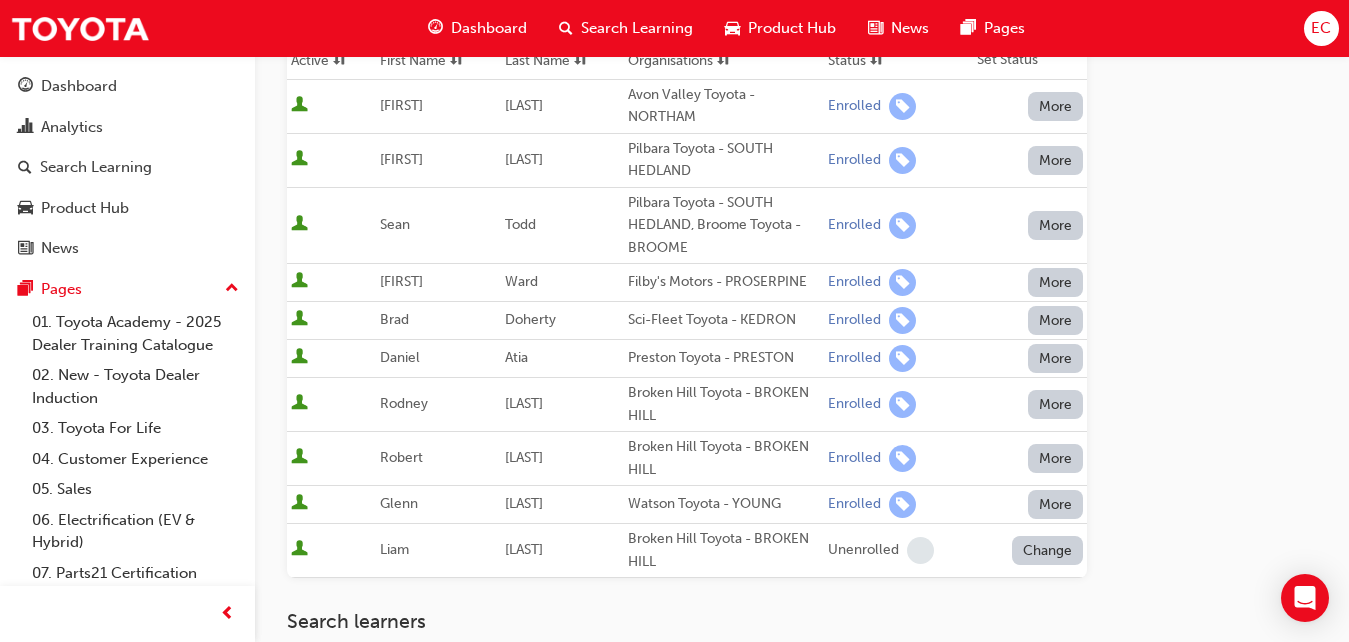 scroll, scrollTop: 0, scrollLeft: 0, axis: both 